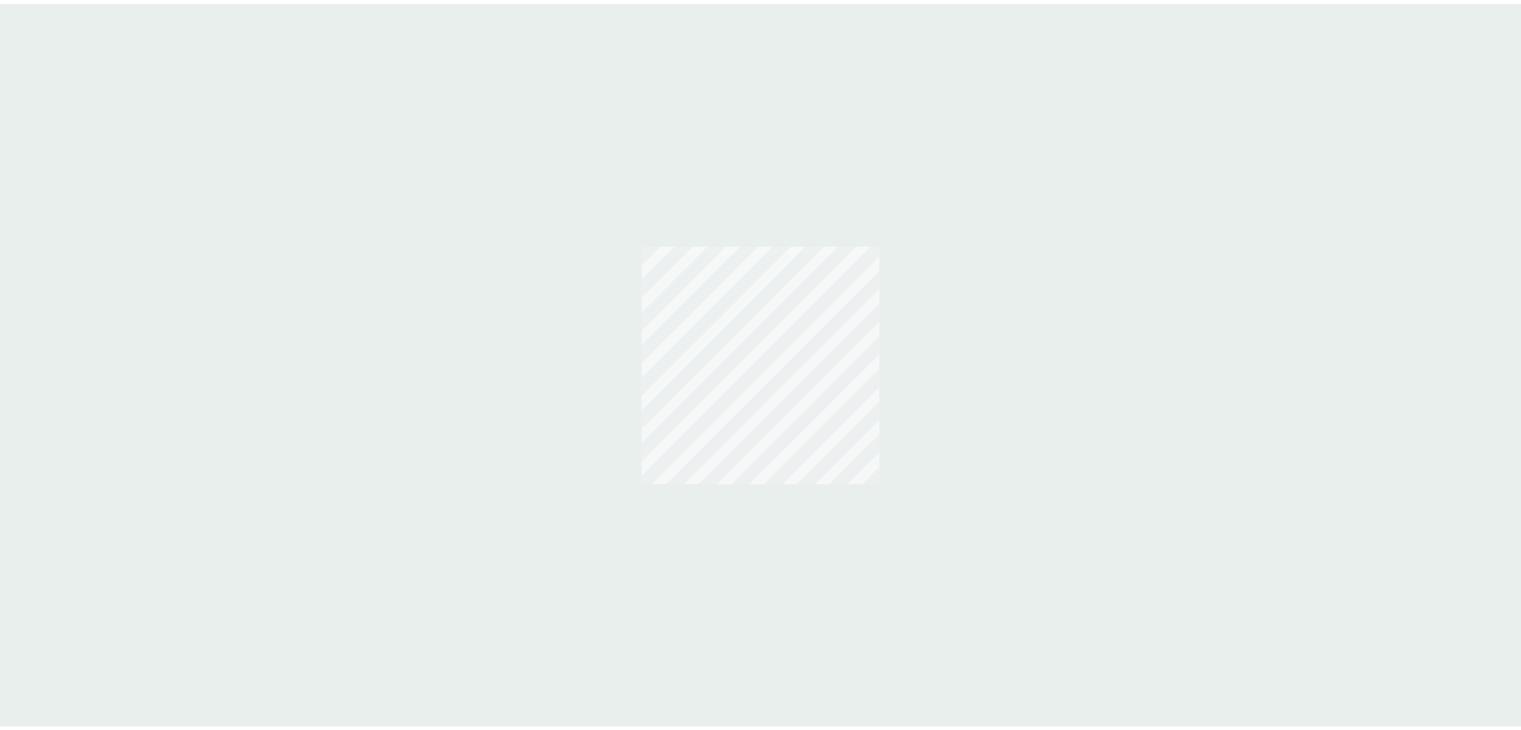 scroll, scrollTop: 0, scrollLeft: 0, axis: both 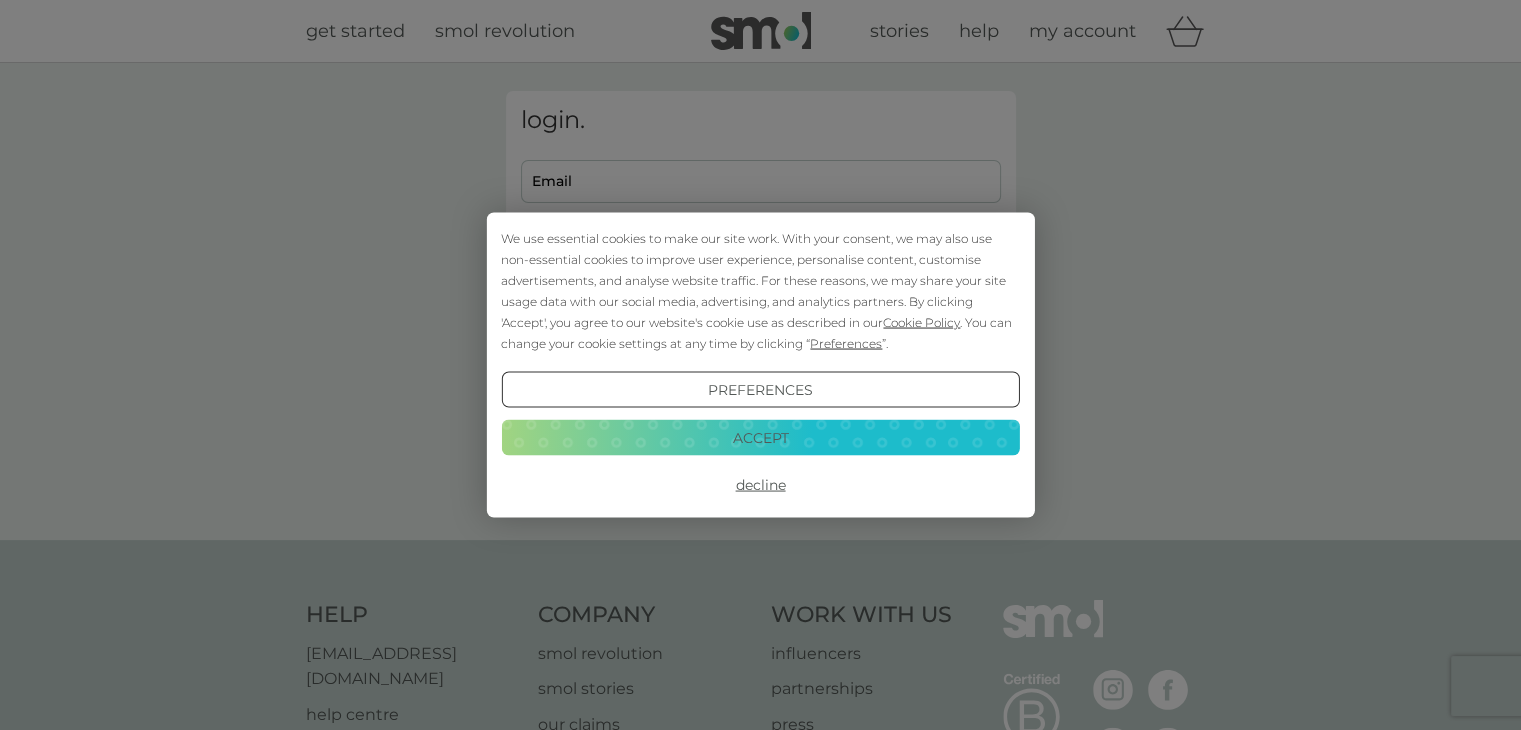 click on "Accept" at bounding box center (760, 437) 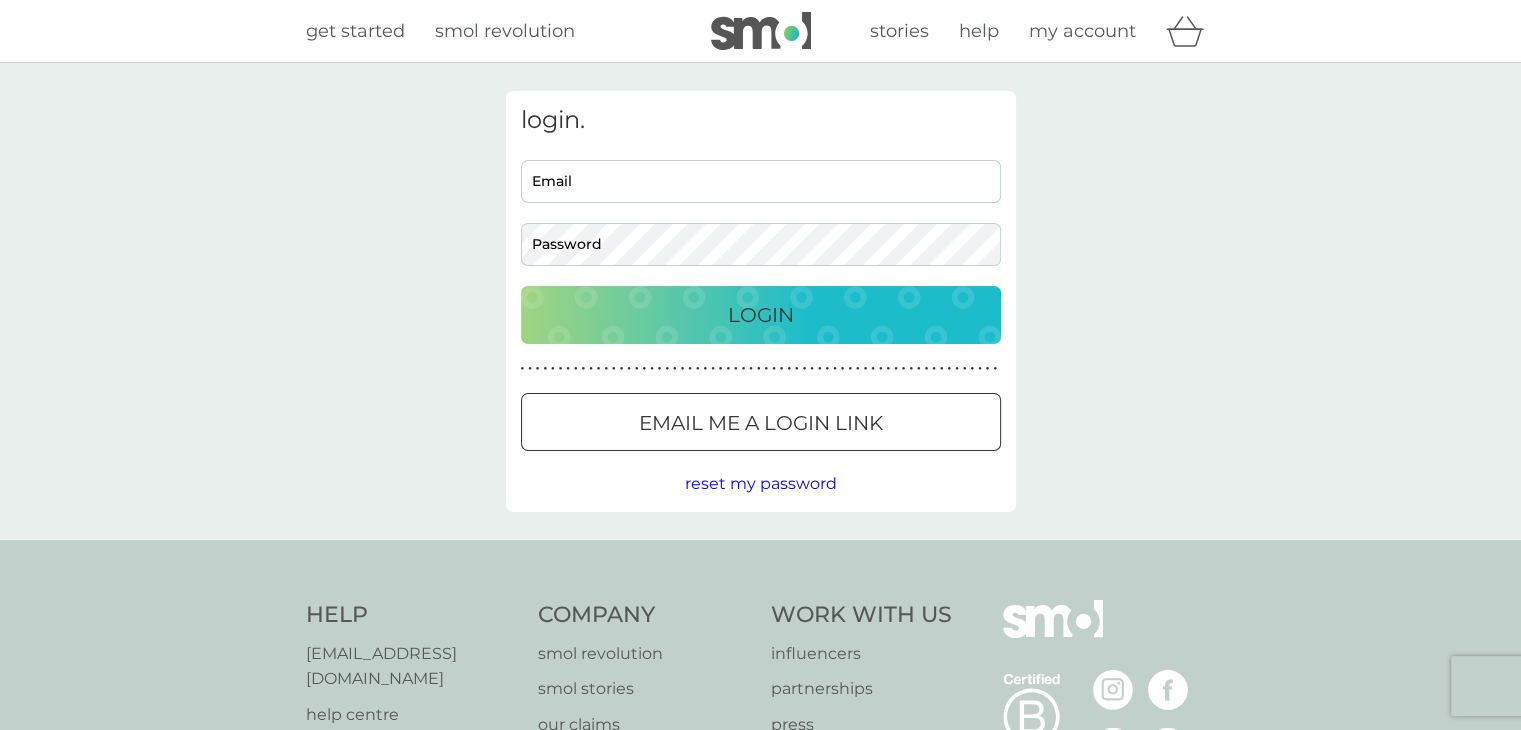 click on "Email" at bounding box center [761, 181] 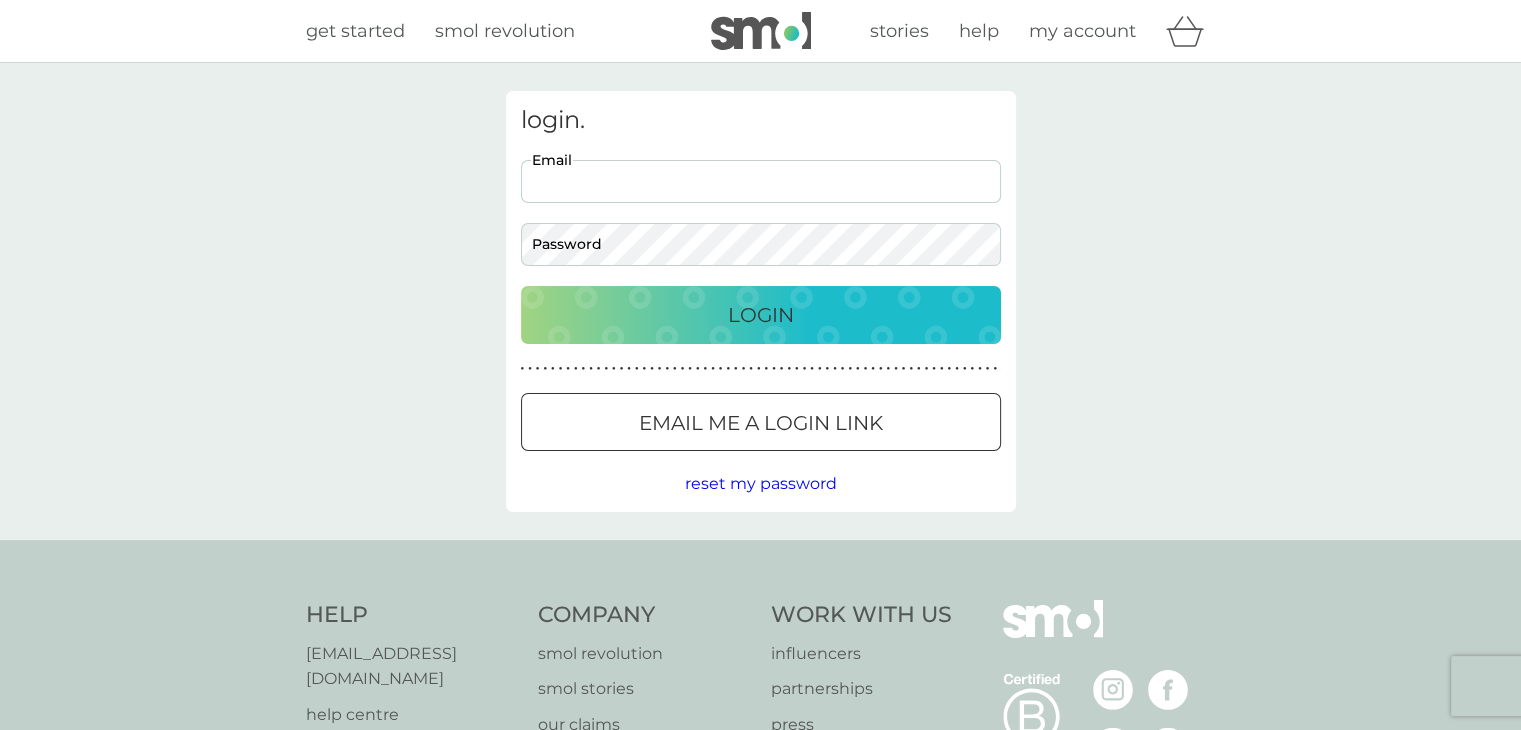 type on "[EMAIL_ADDRESS][DOMAIN_NAME]" 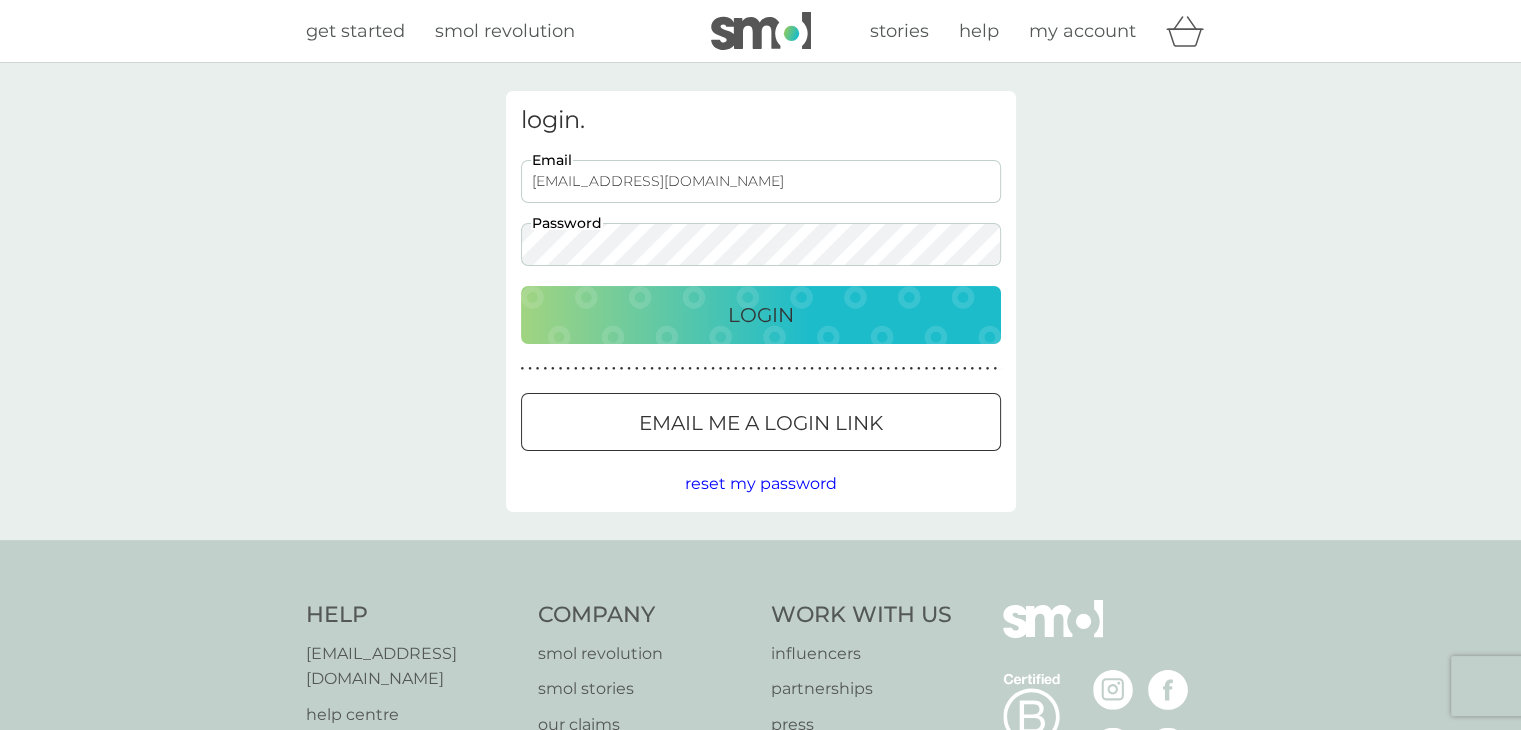 scroll, scrollTop: 0, scrollLeft: 0, axis: both 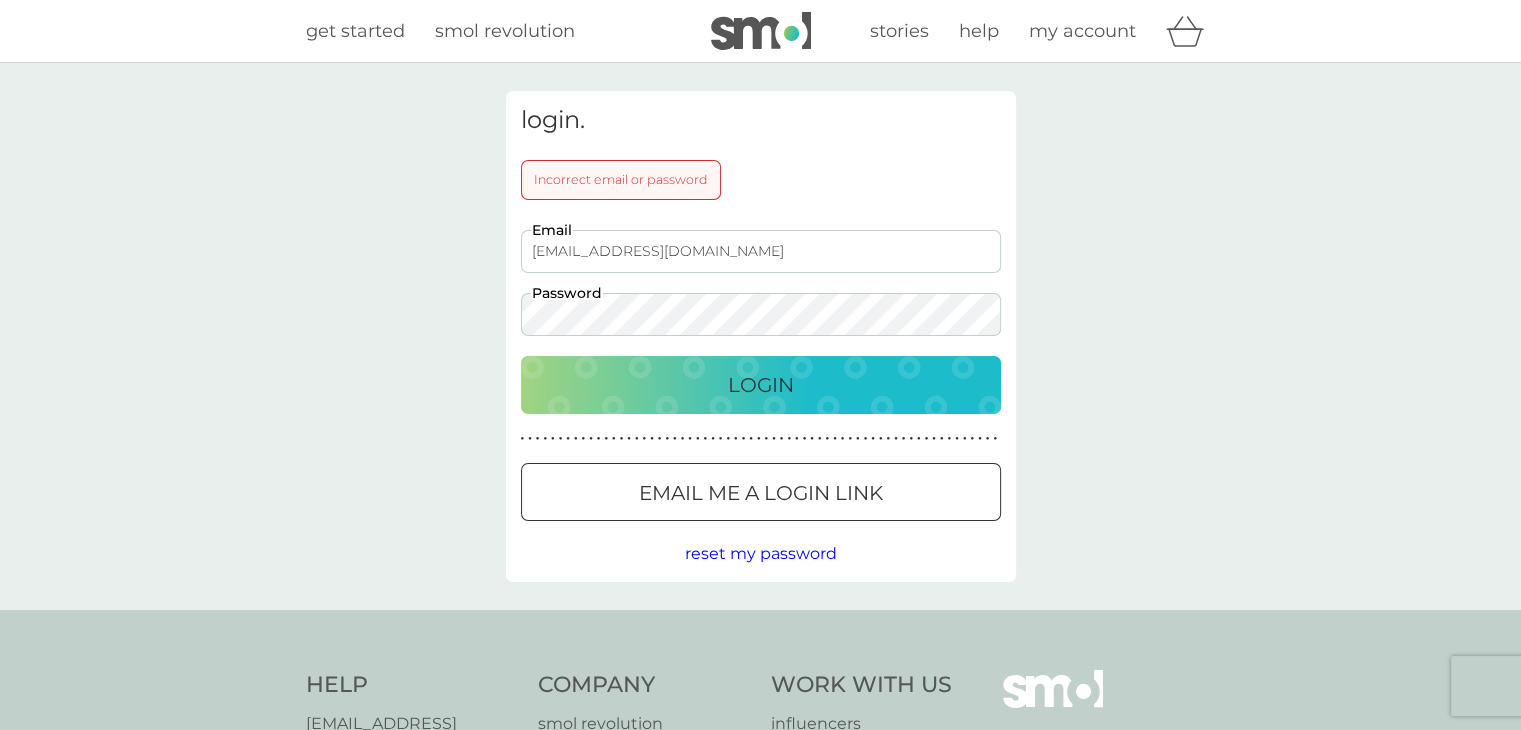 click on "Login" at bounding box center [761, 385] 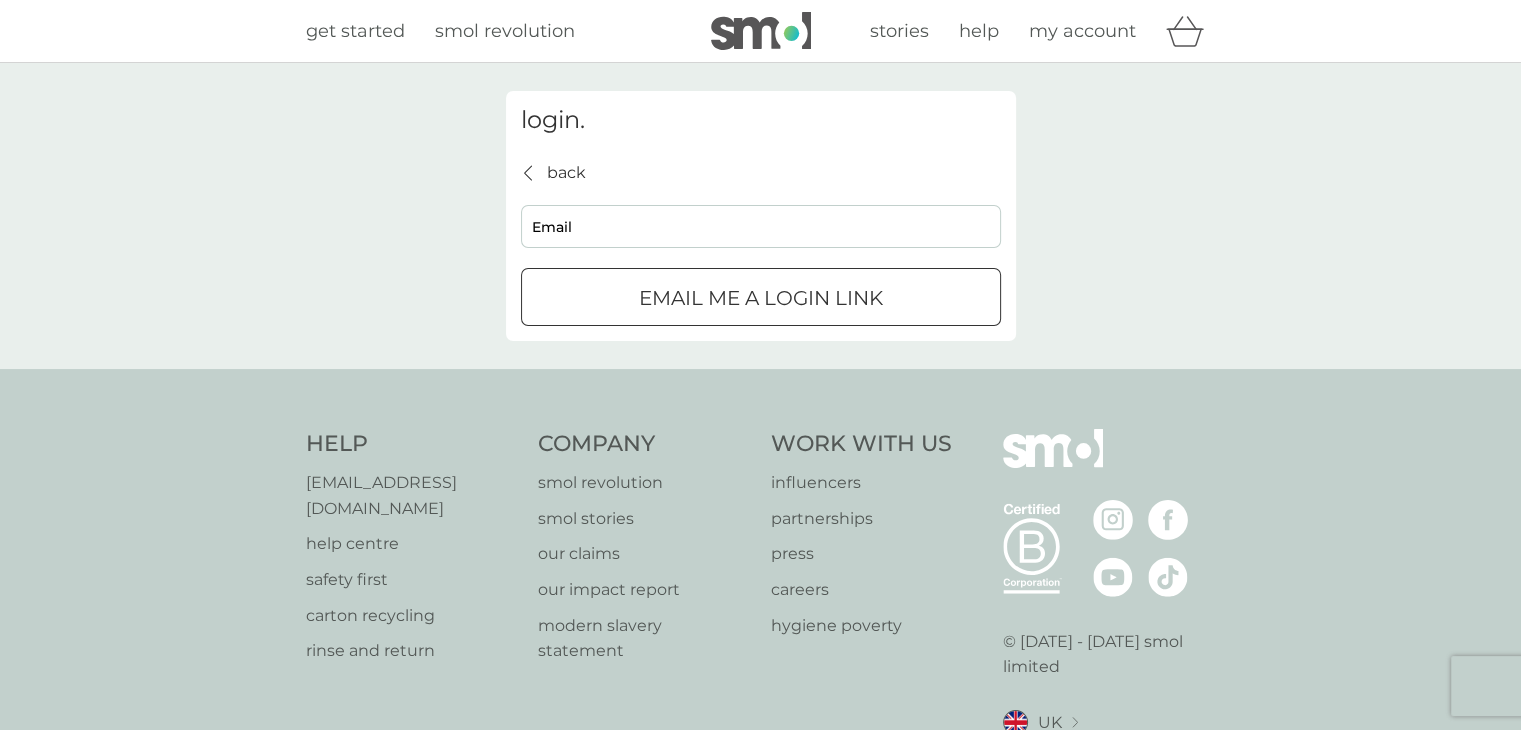 click on "Email" at bounding box center [761, 226] 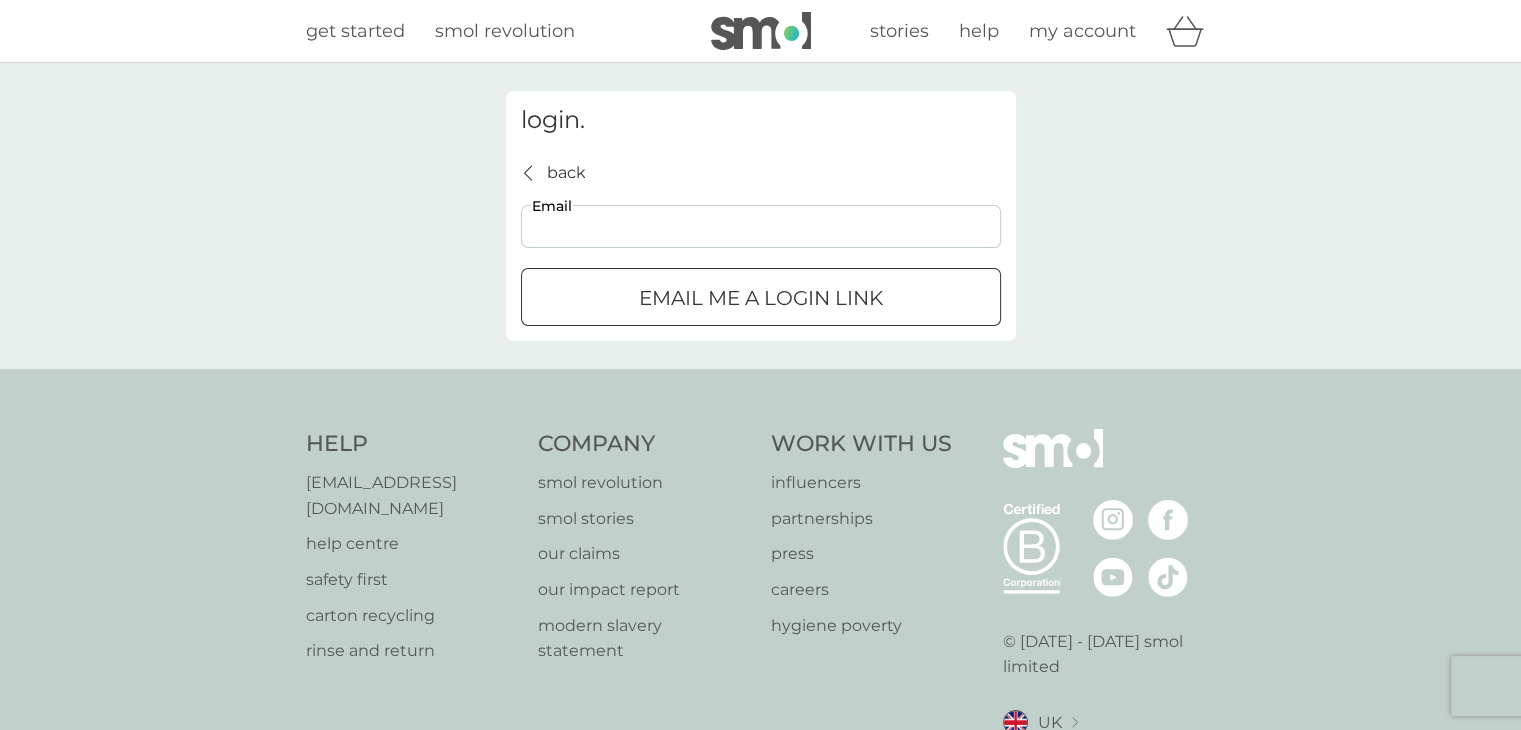 type on "[EMAIL_ADDRESS][DOMAIN_NAME]" 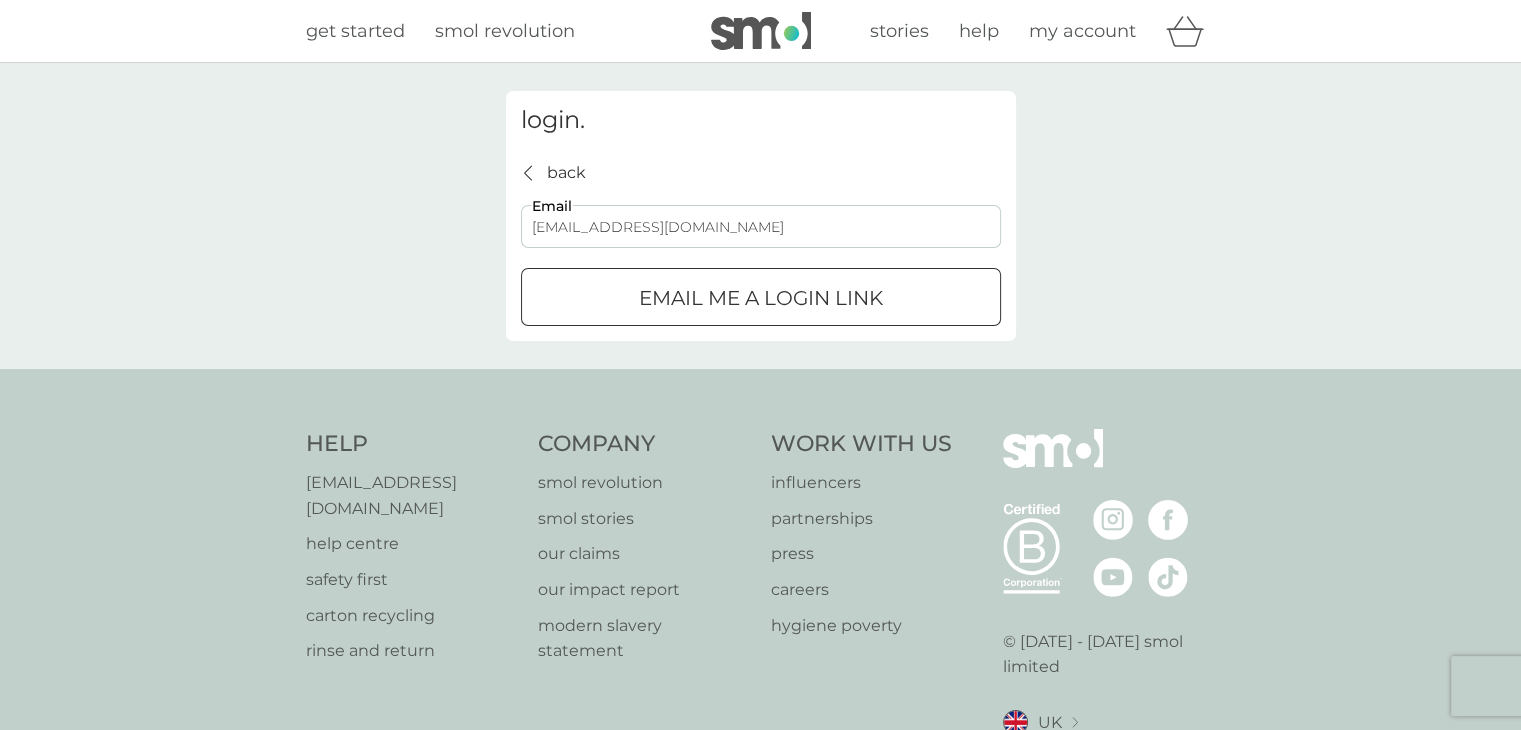 click on "Email me a login link" at bounding box center (761, 298) 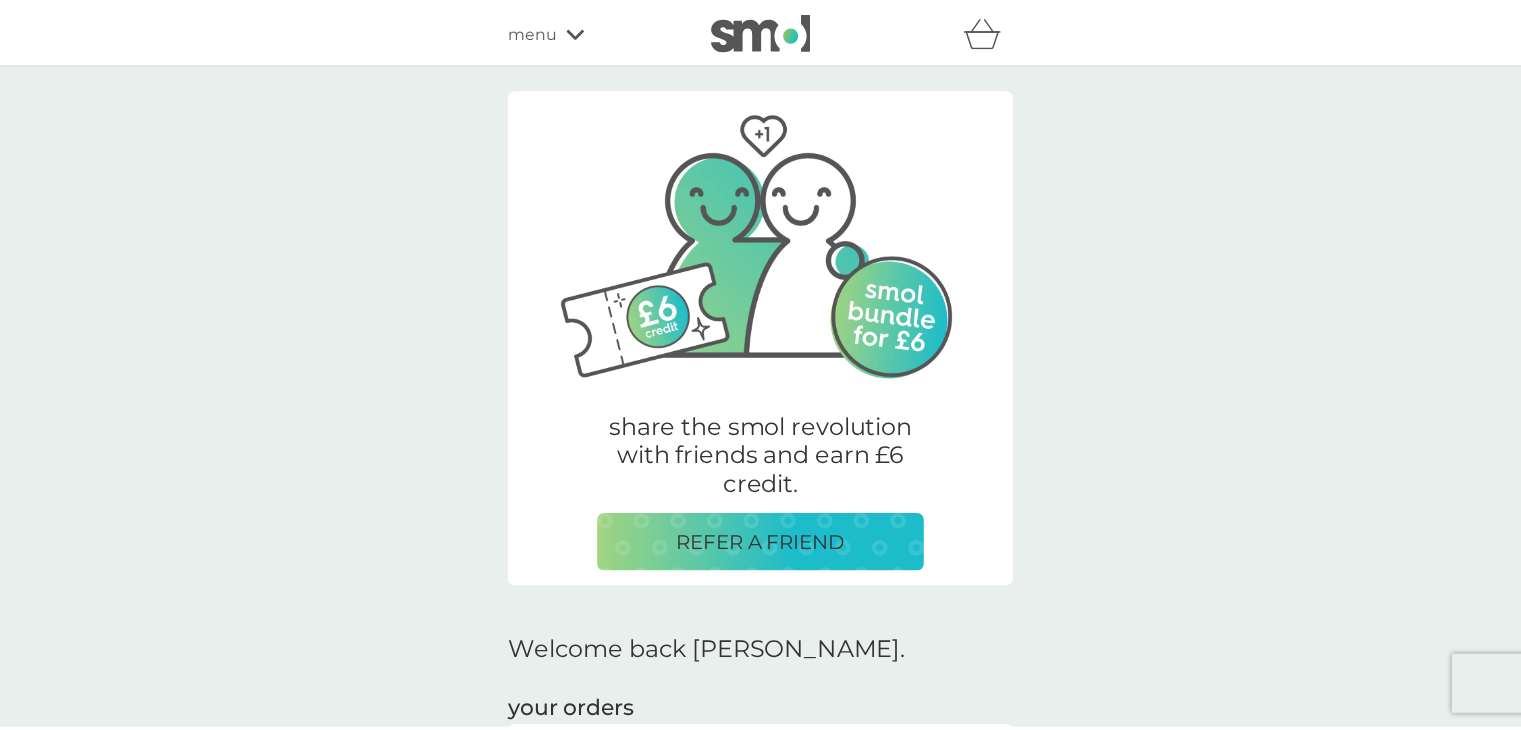 scroll, scrollTop: 0, scrollLeft: 0, axis: both 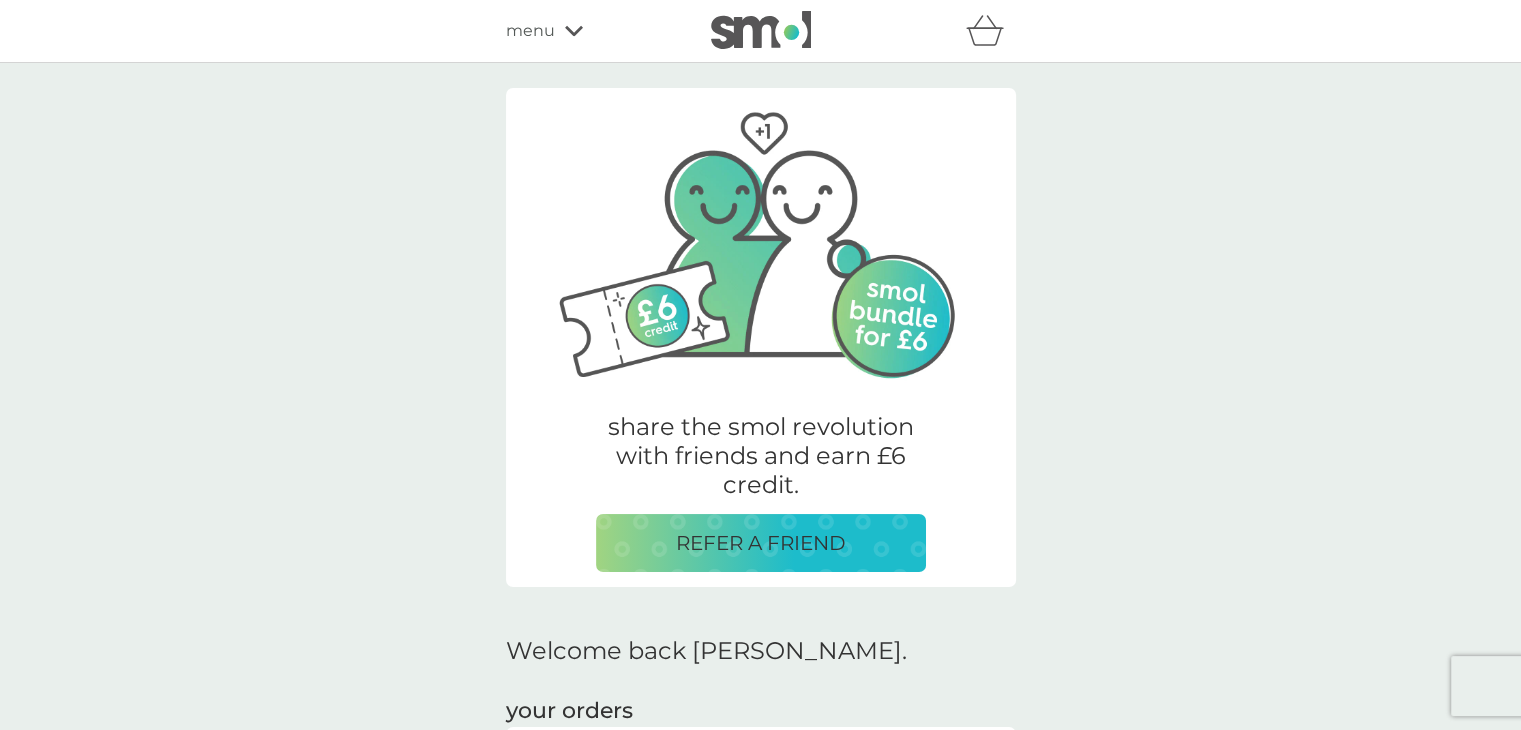 click on "menu" at bounding box center (591, 31) 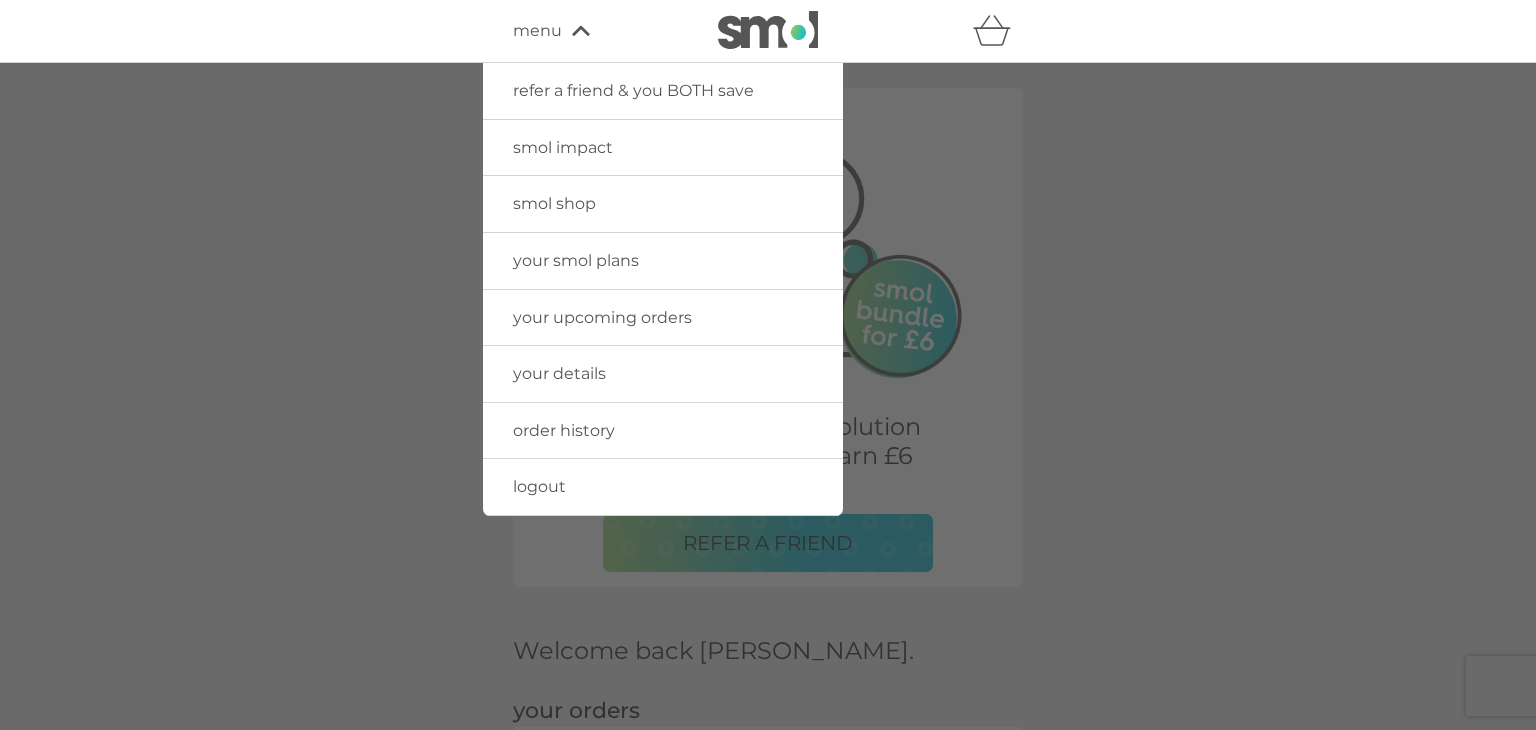 click 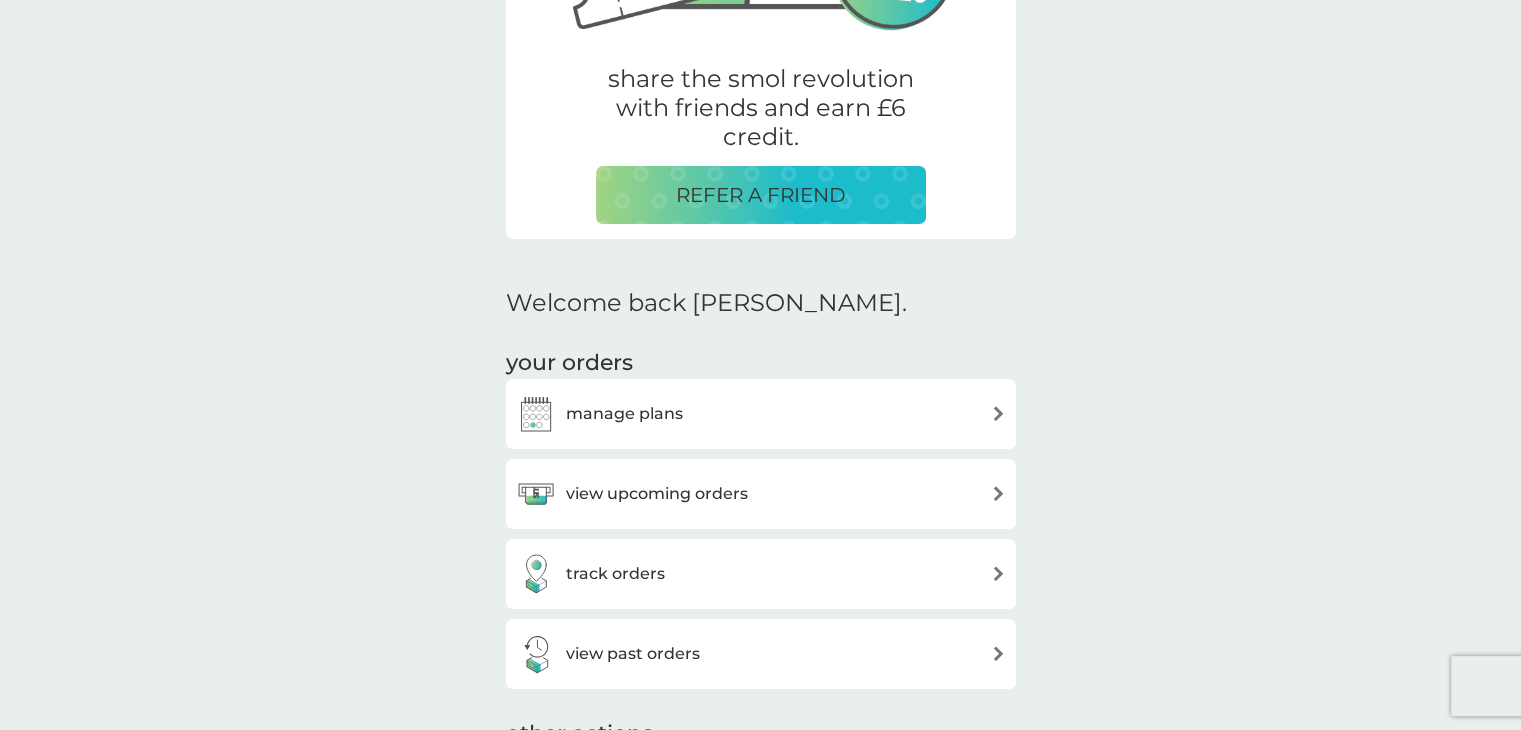 scroll, scrollTop: 348, scrollLeft: 0, axis: vertical 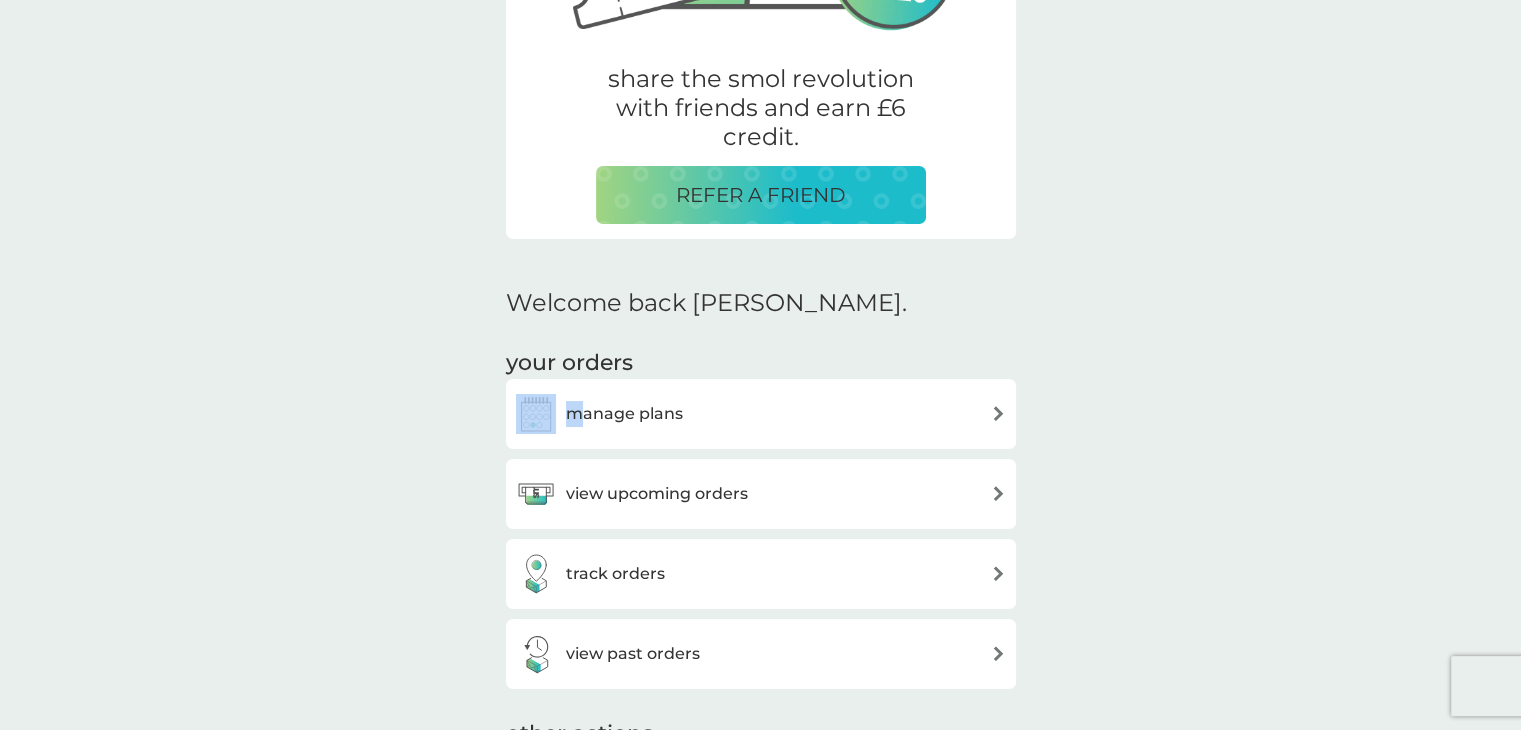 drag, startPoint x: 586, startPoint y: 409, endPoint x: 528, endPoint y: 453, distance: 72.8011 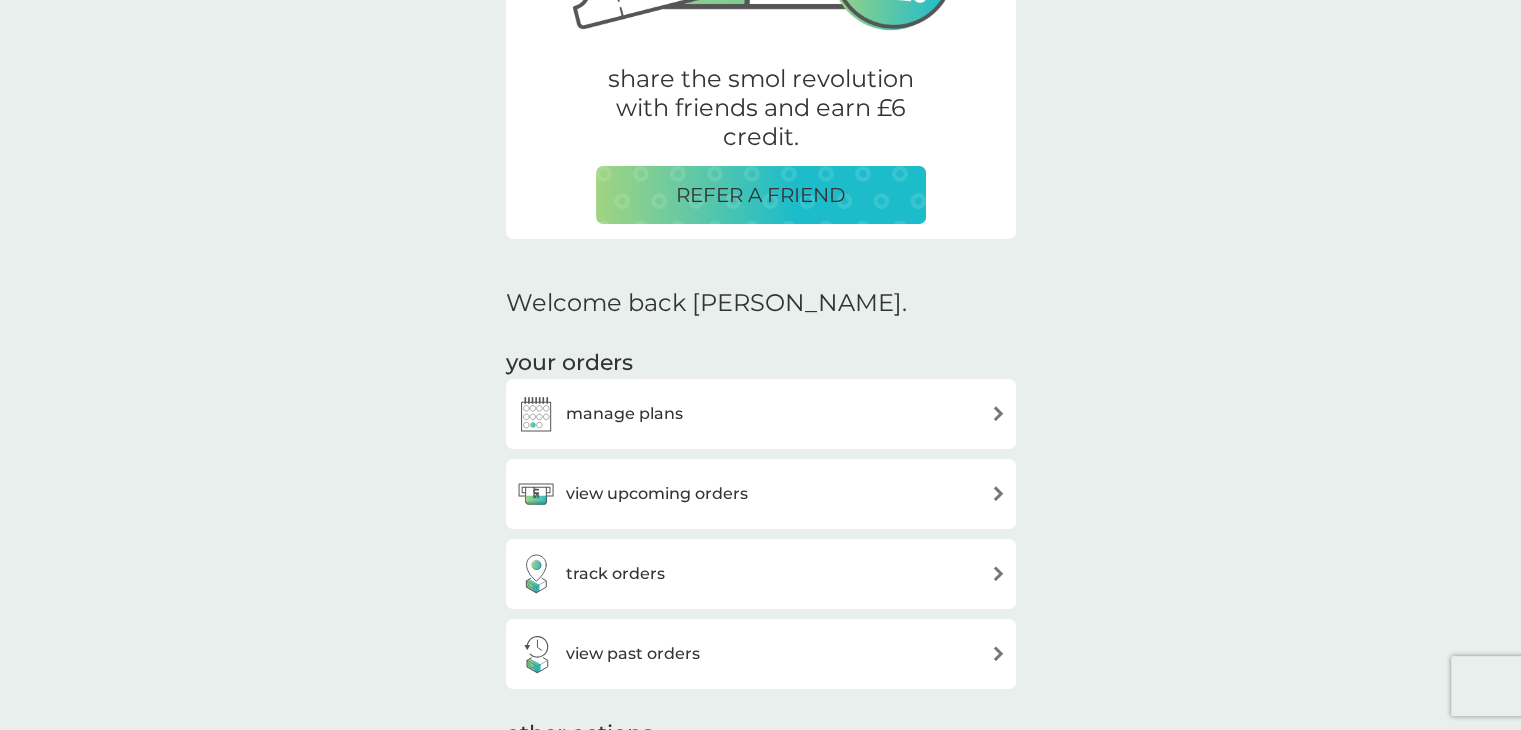 click on "view upcoming orders" at bounding box center (657, 494) 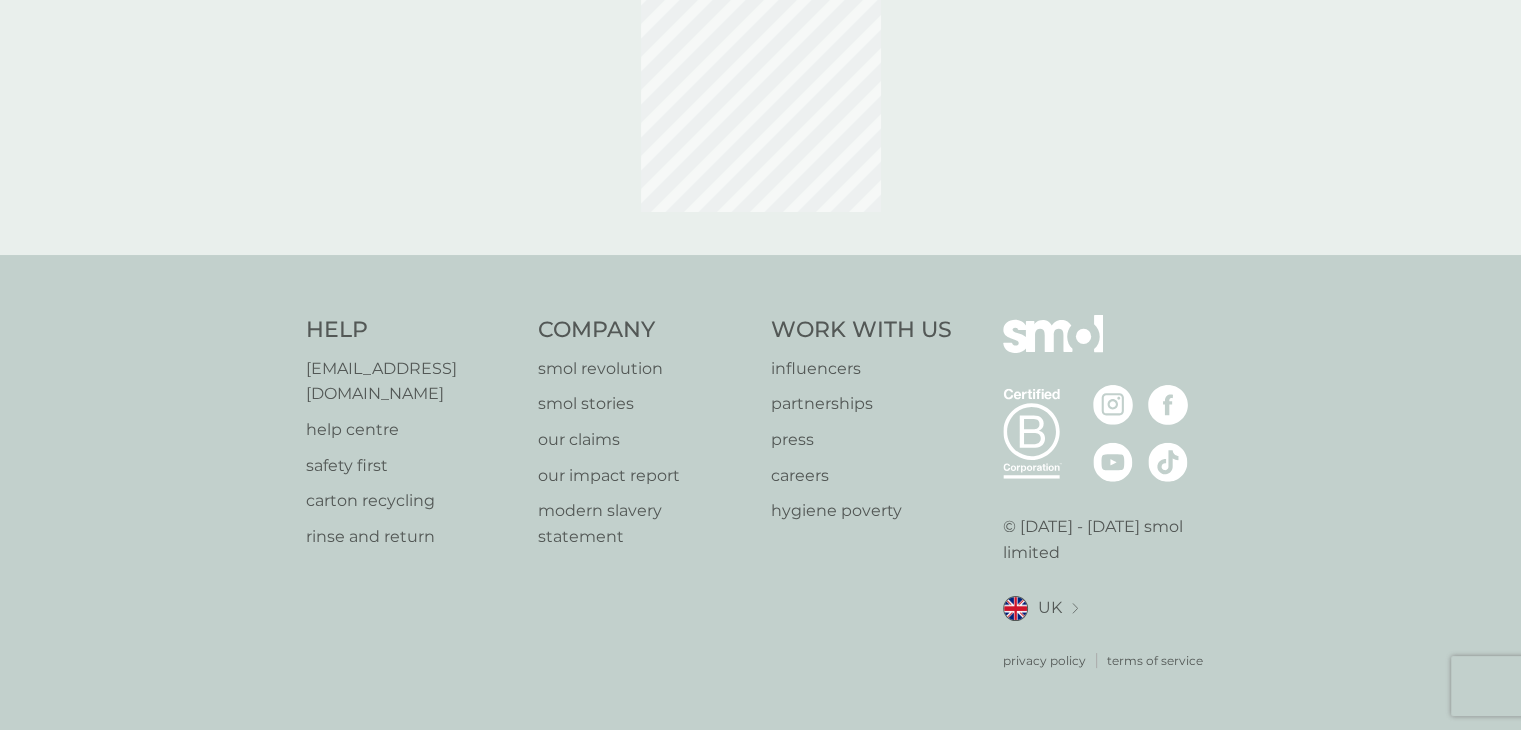 scroll, scrollTop: 0, scrollLeft: 0, axis: both 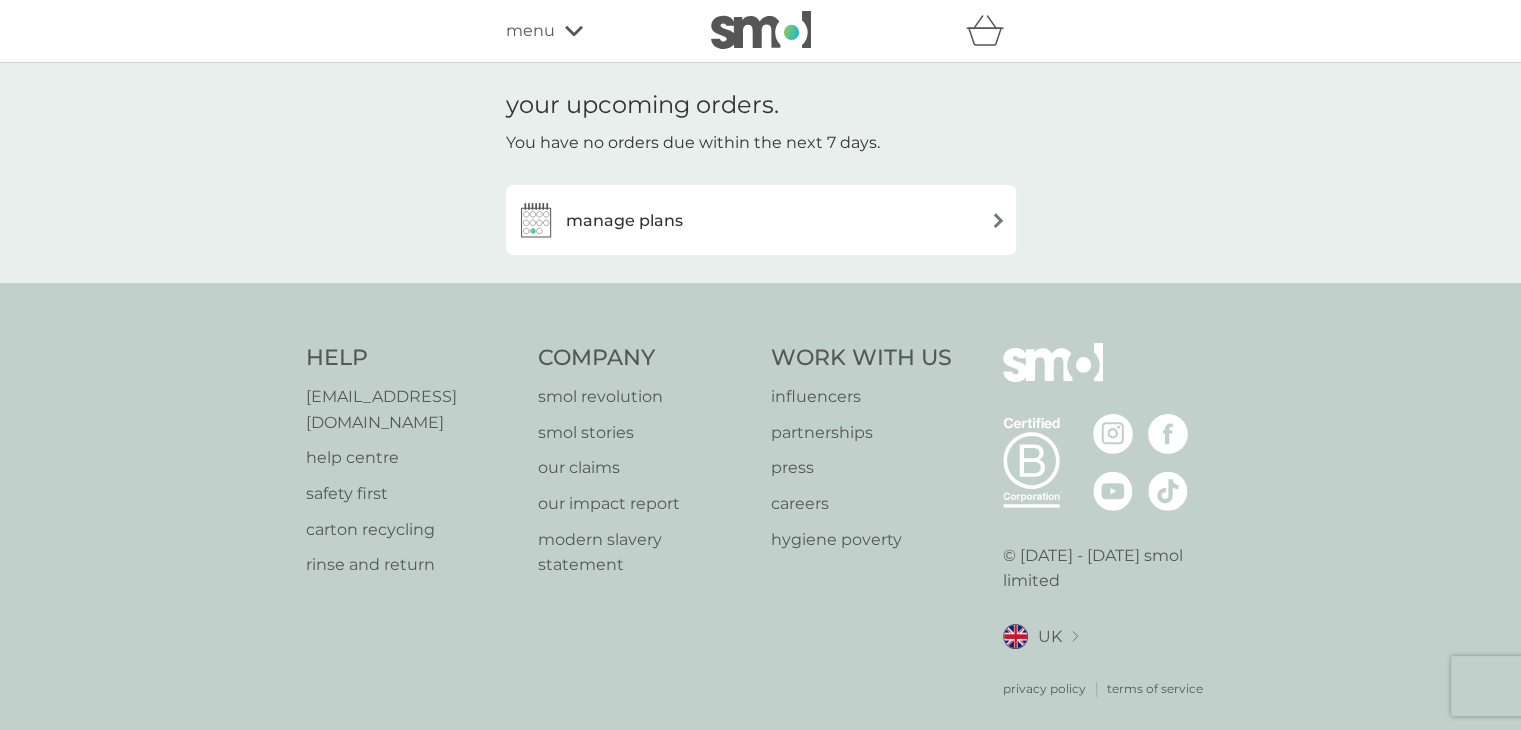 click on "manage plans" at bounding box center (761, 220) 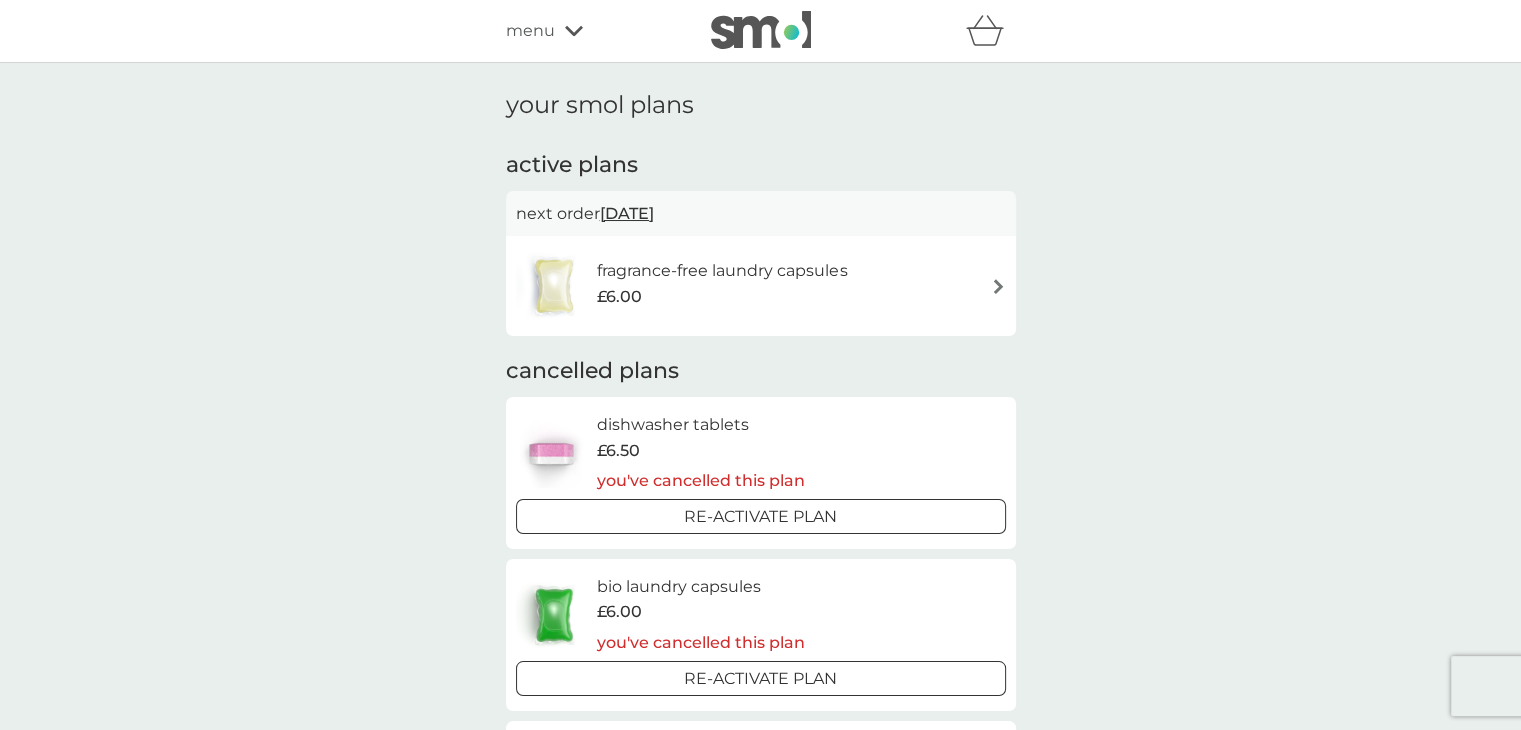 click on "fragrance-free laundry capsules £6.00" at bounding box center (761, 286) 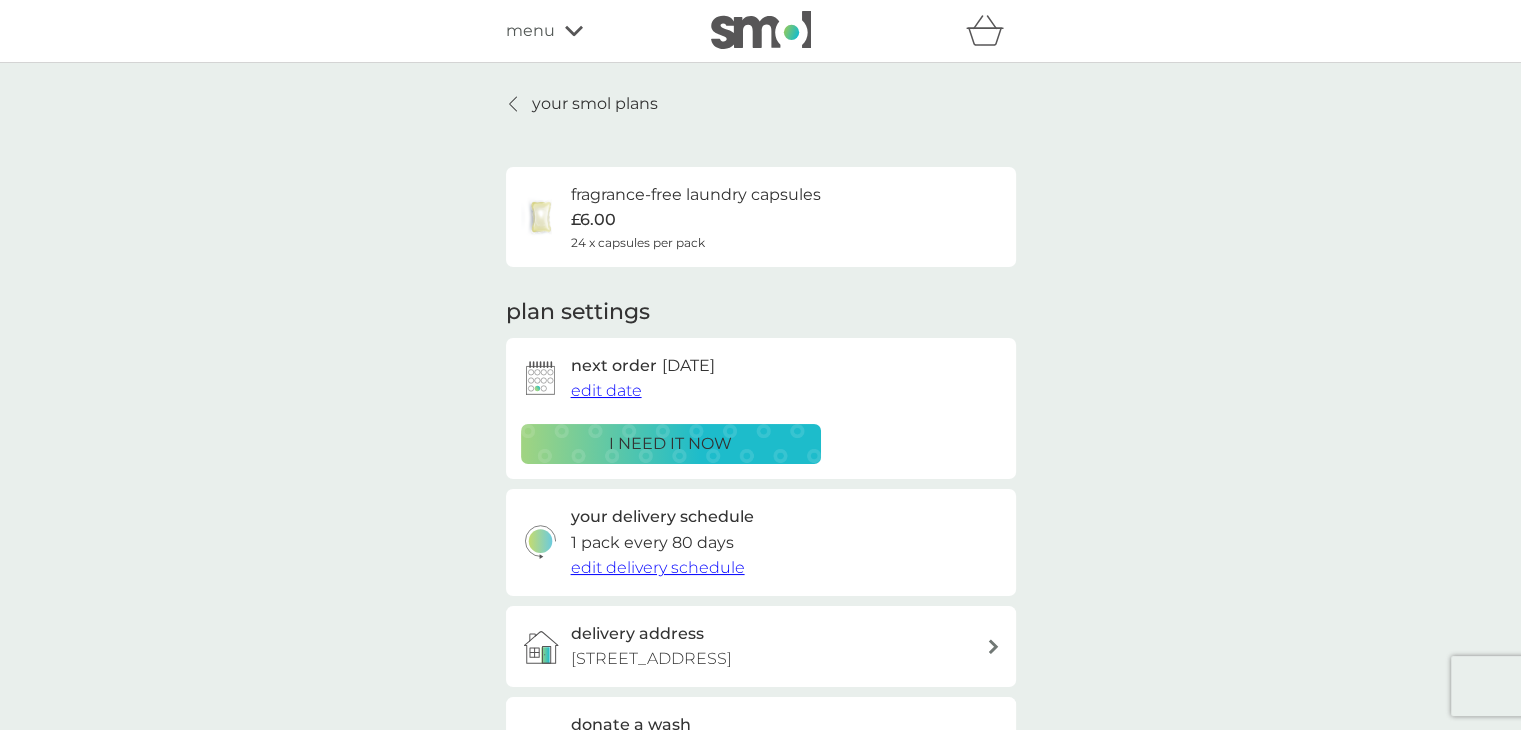 scroll, scrollTop: 144, scrollLeft: 0, axis: vertical 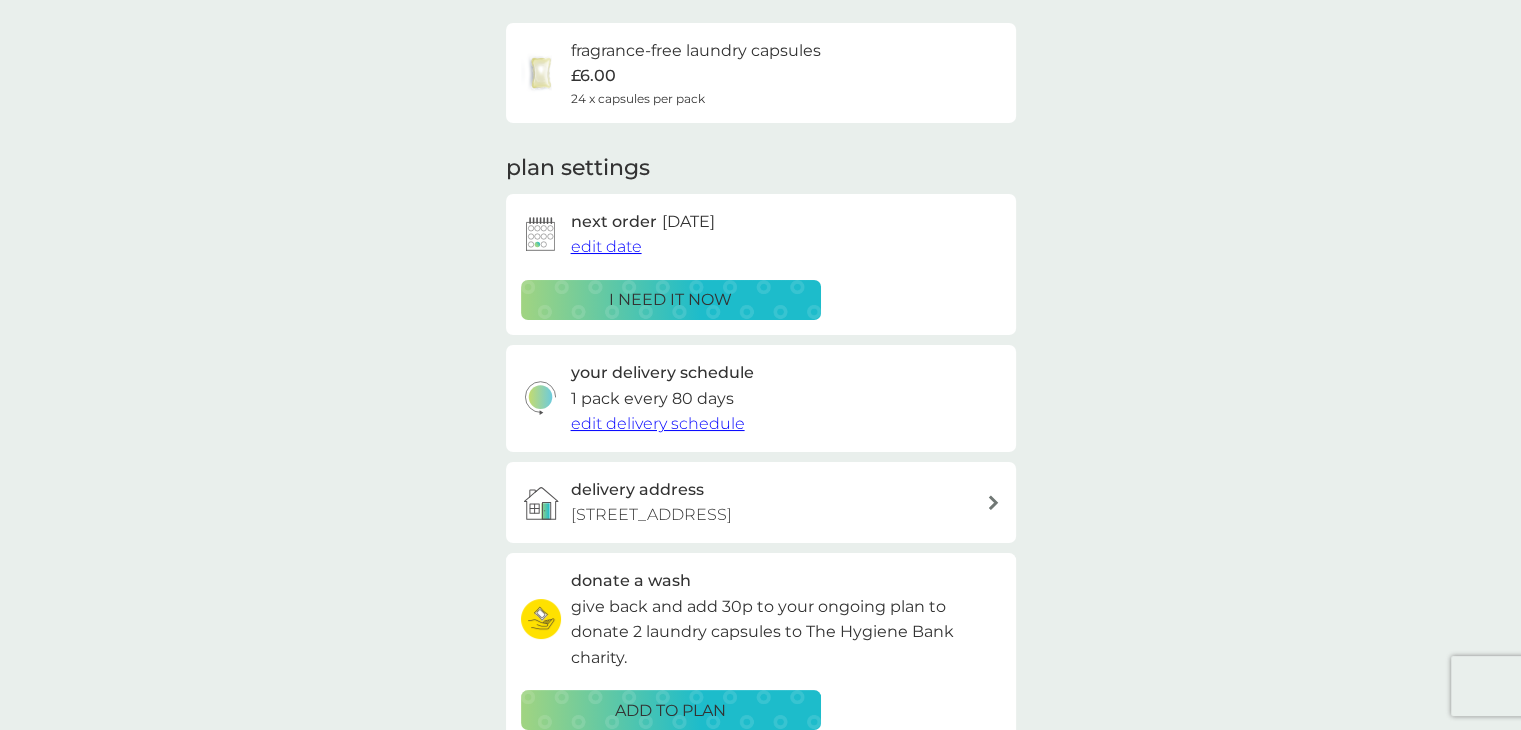 click on "delivery address Flat D, 24 Arundel Square, London, n7 8as" at bounding box center (771, 502) 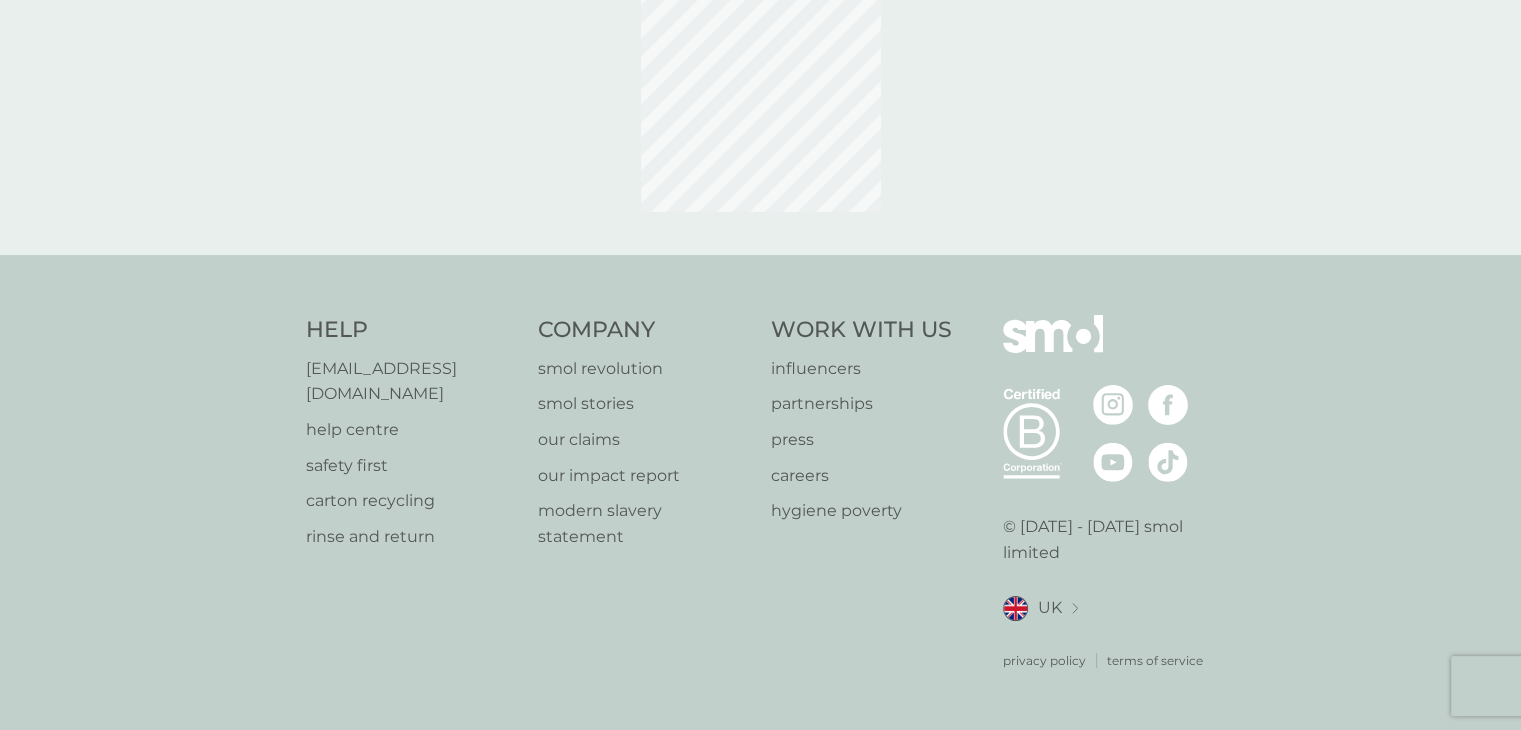 scroll, scrollTop: 0, scrollLeft: 0, axis: both 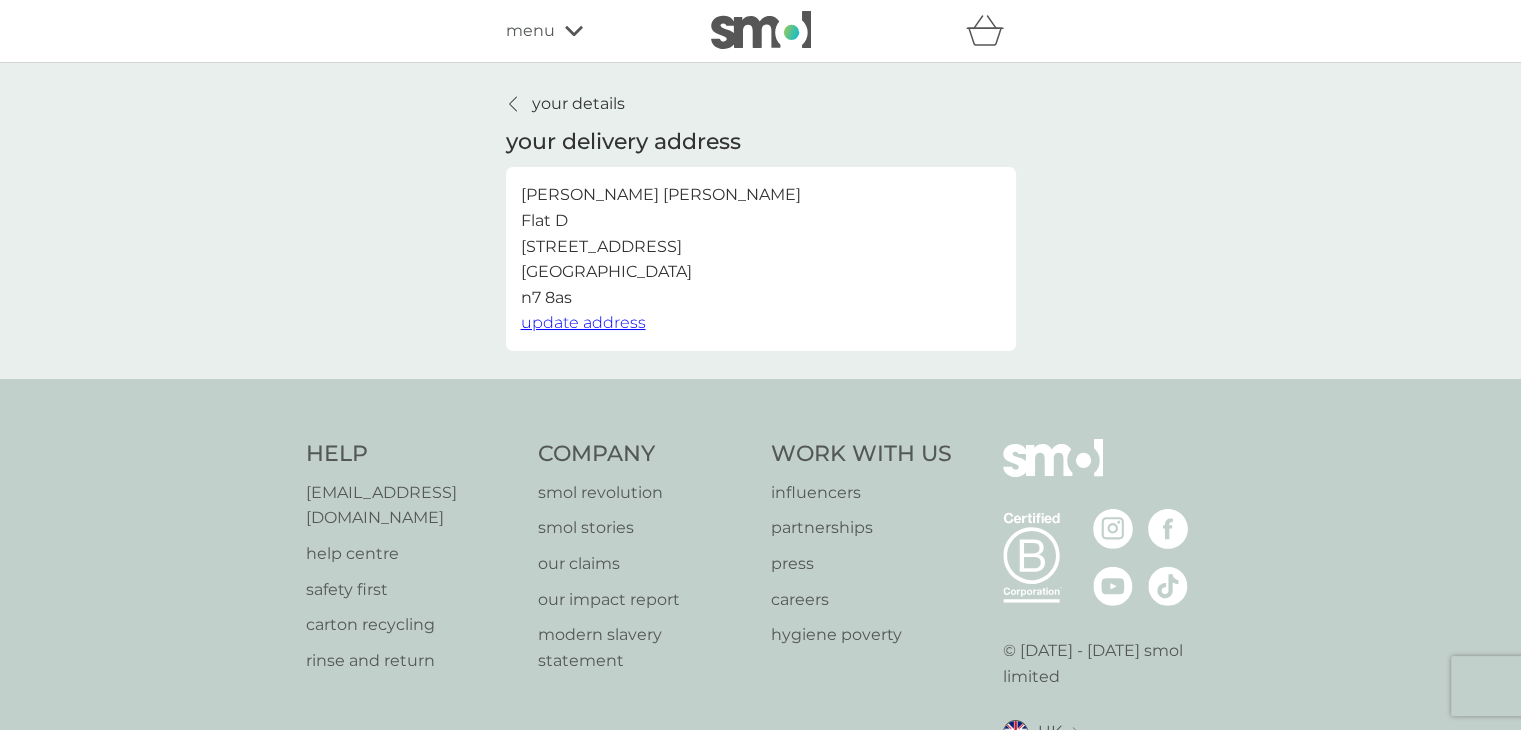 click on "update address" at bounding box center [583, 322] 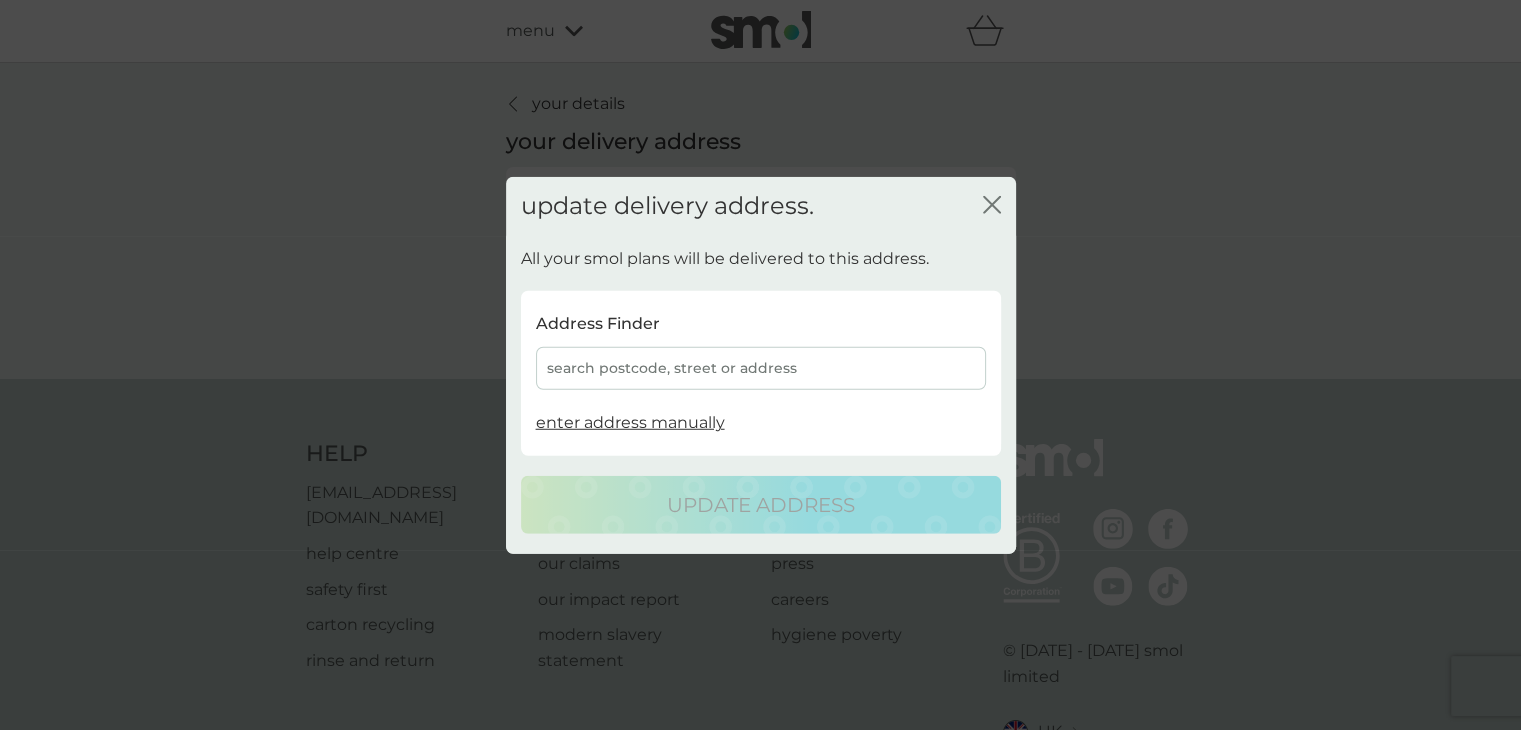 click on "search postcode, street or address" at bounding box center (761, 368) 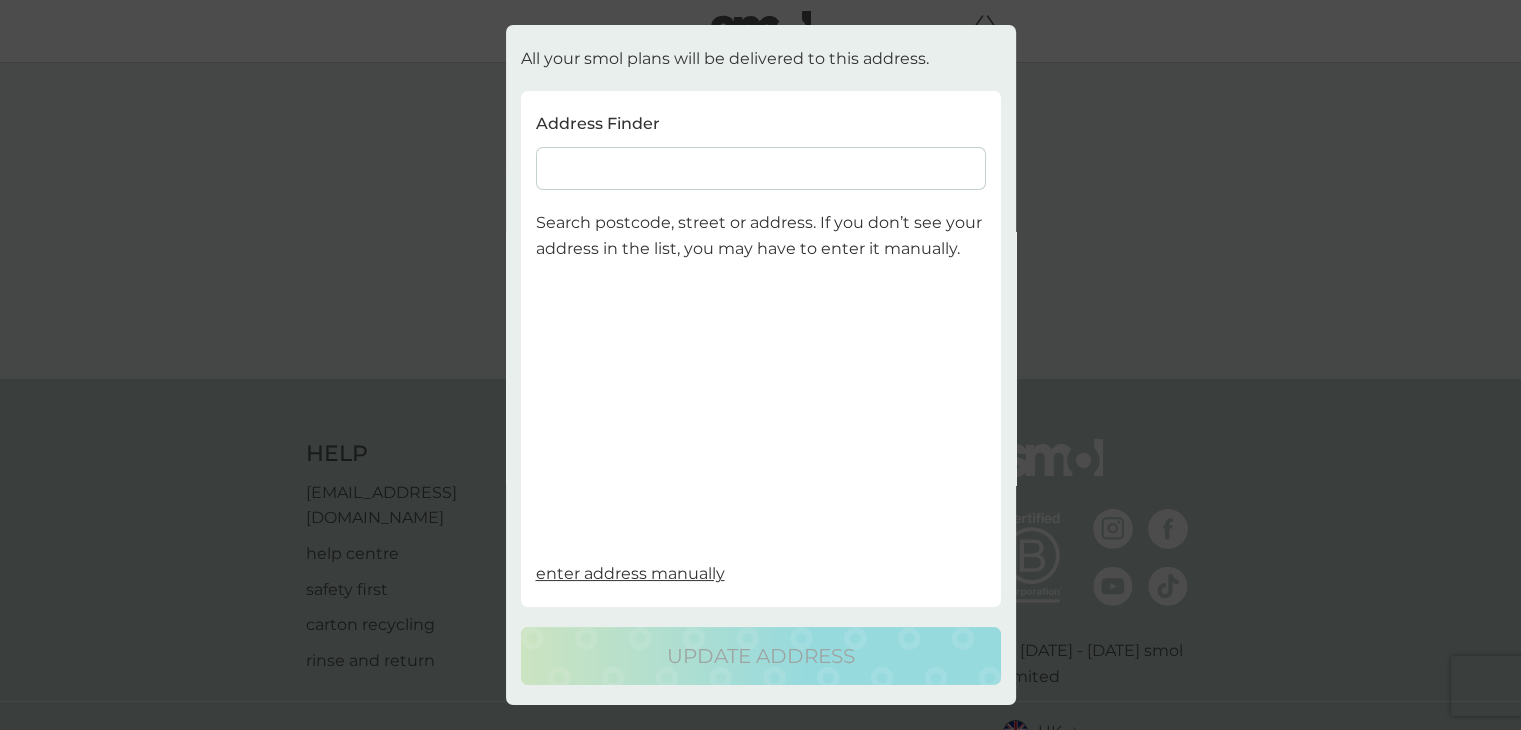 scroll, scrollTop: 73, scrollLeft: 0, axis: vertical 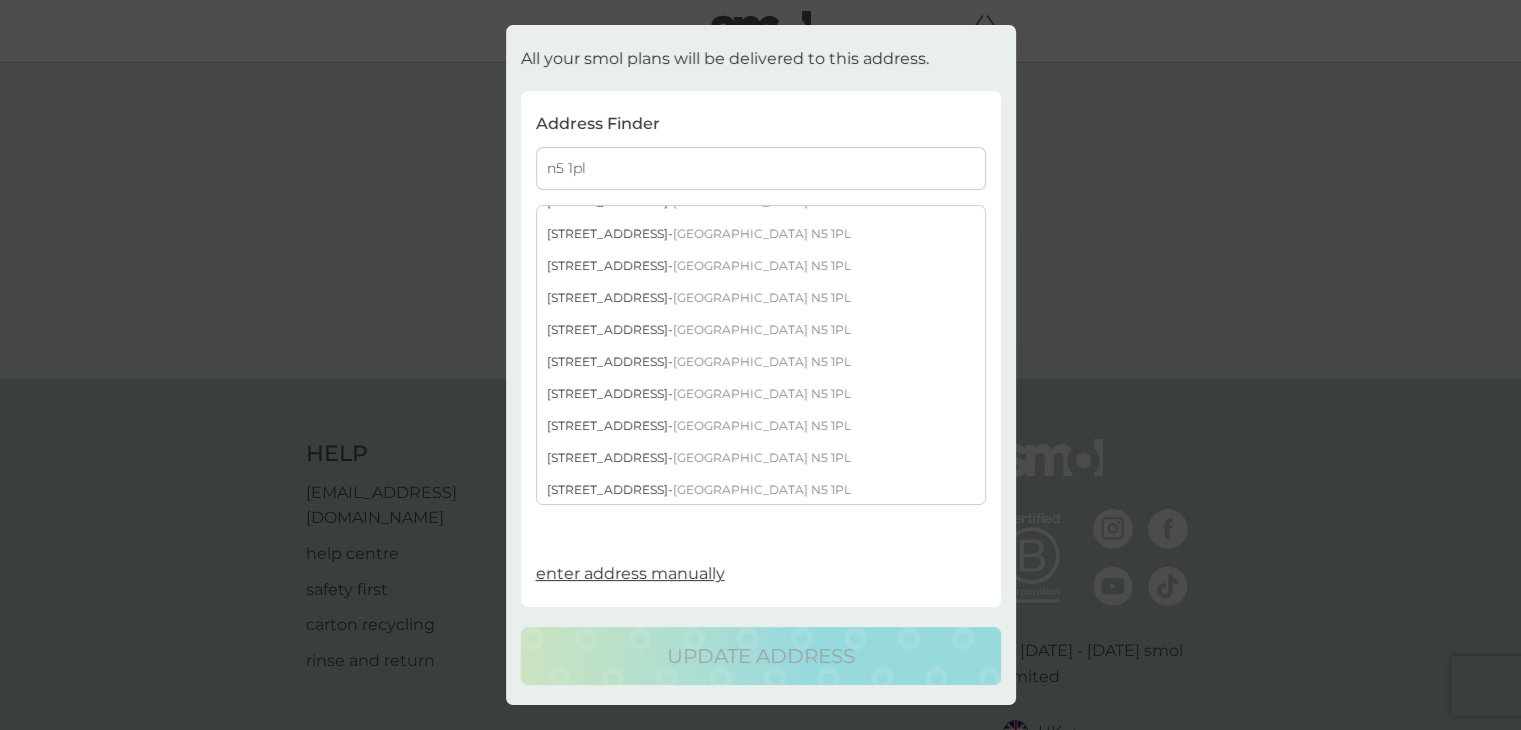 type on "n5 1pl" 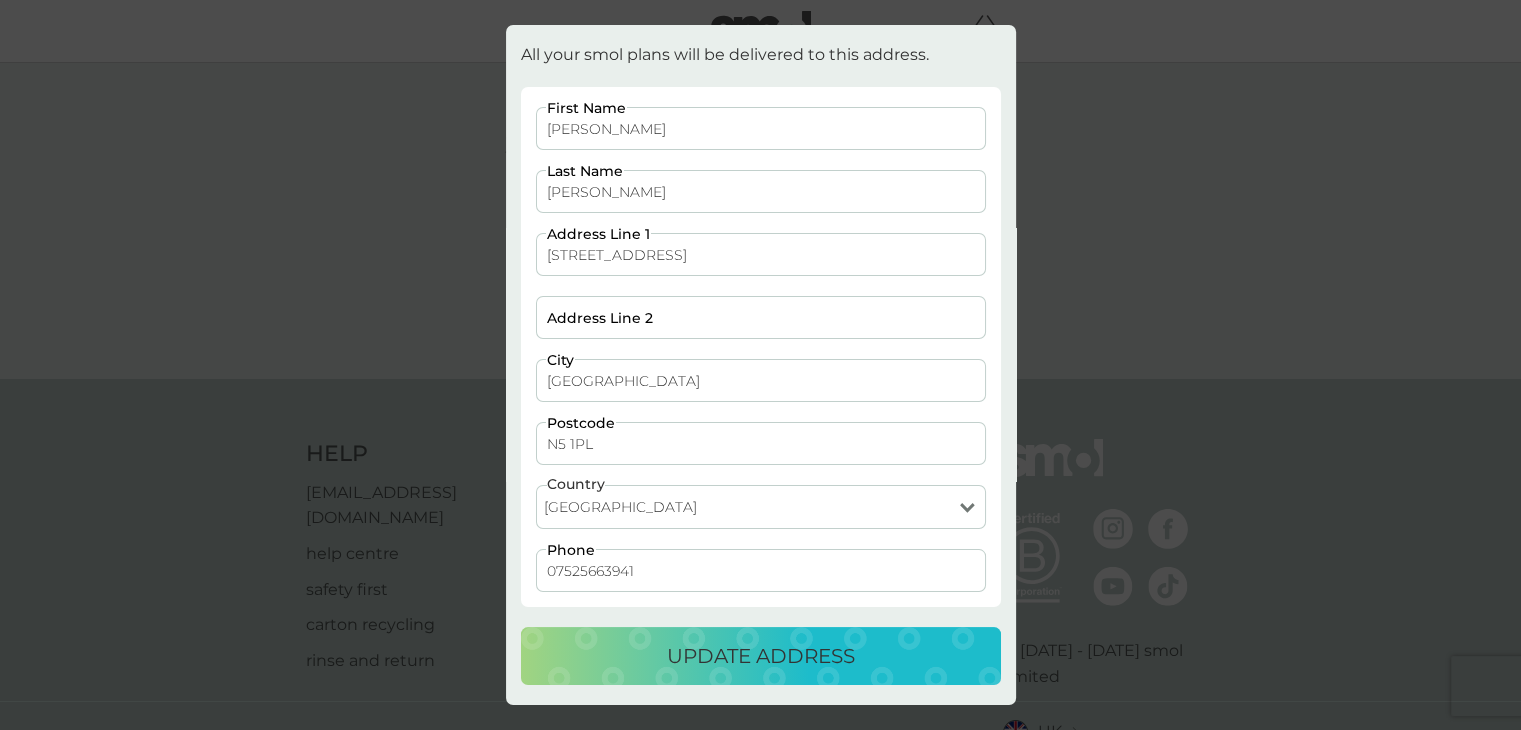 scroll, scrollTop: 51, scrollLeft: 0, axis: vertical 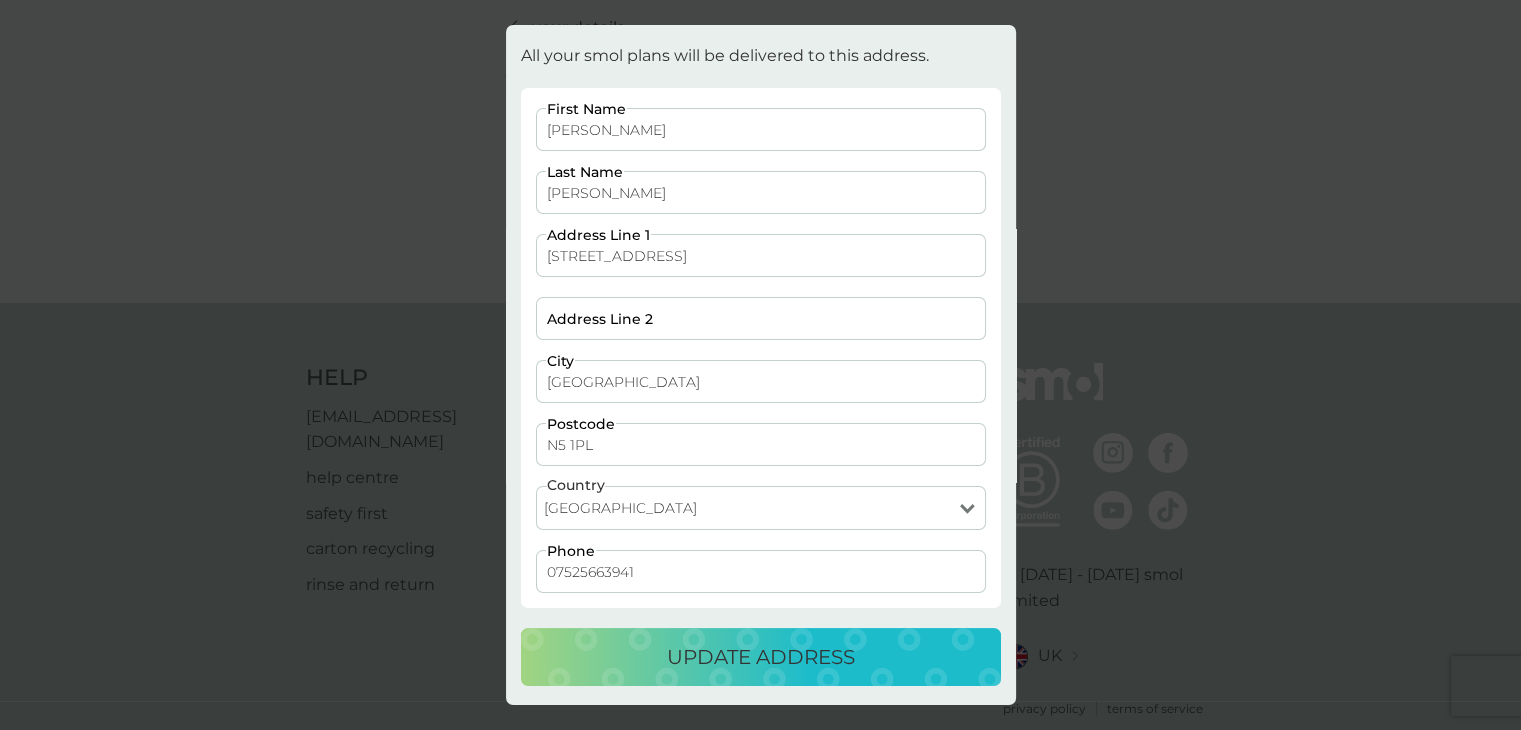 click on "update address" at bounding box center [761, 657] 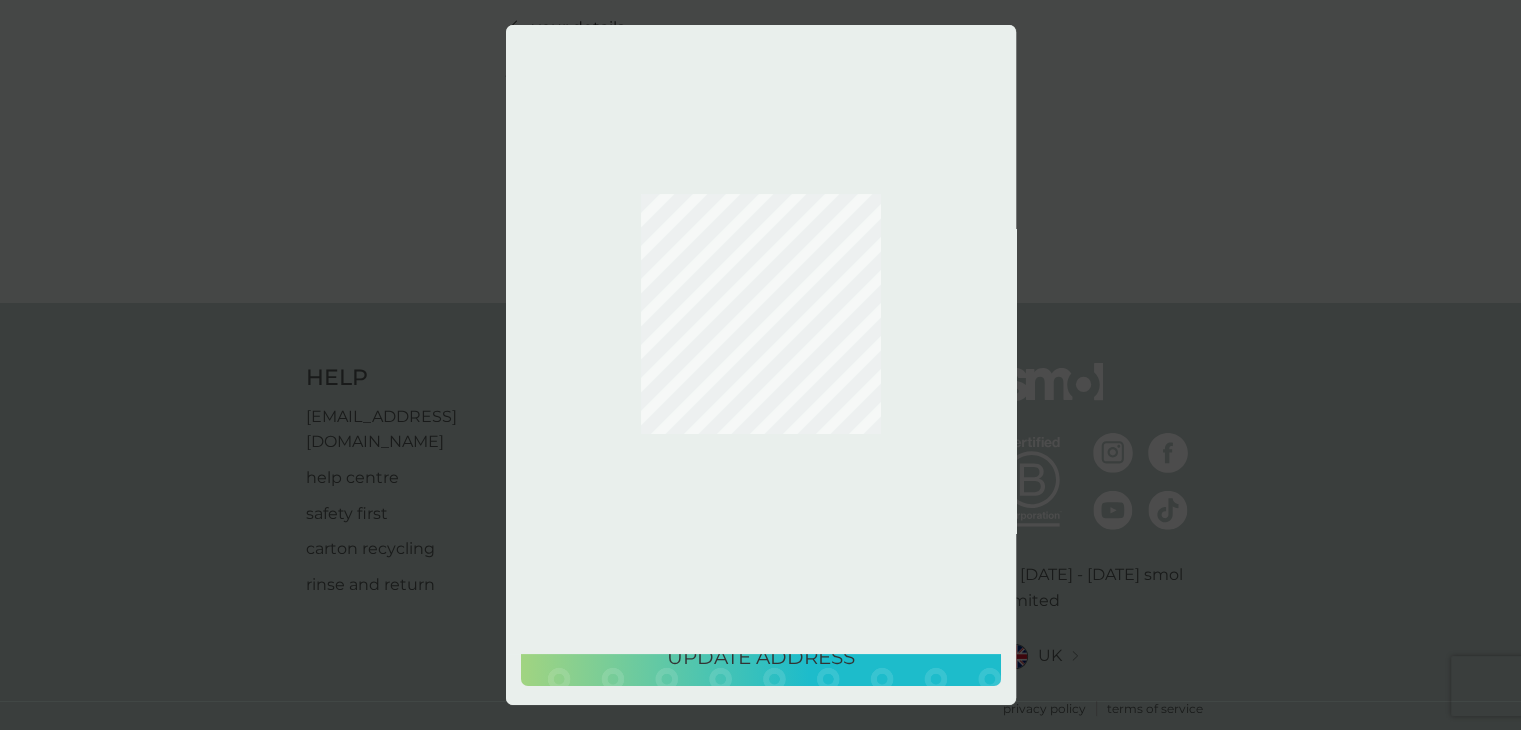 scroll, scrollTop: 0, scrollLeft: 0, axis: both 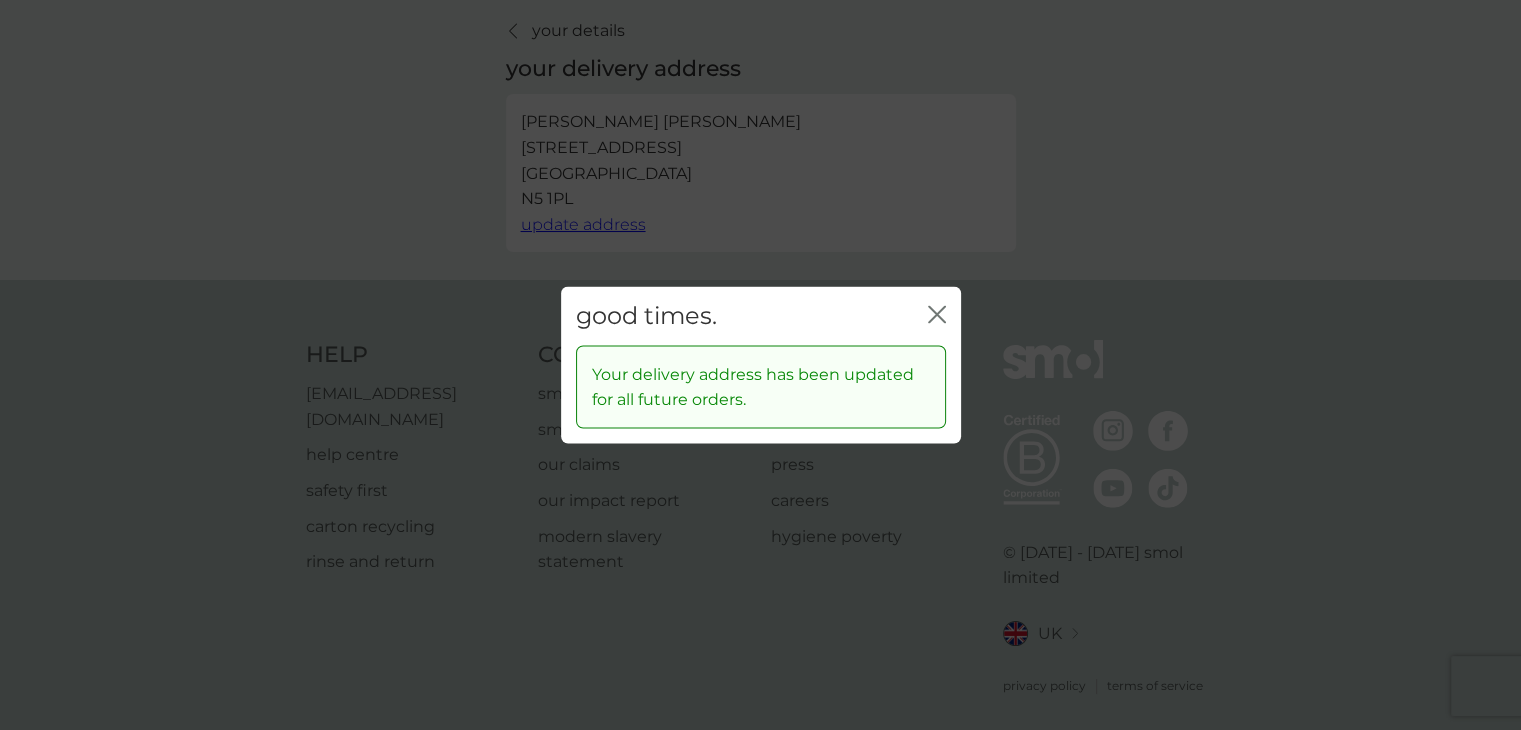 click 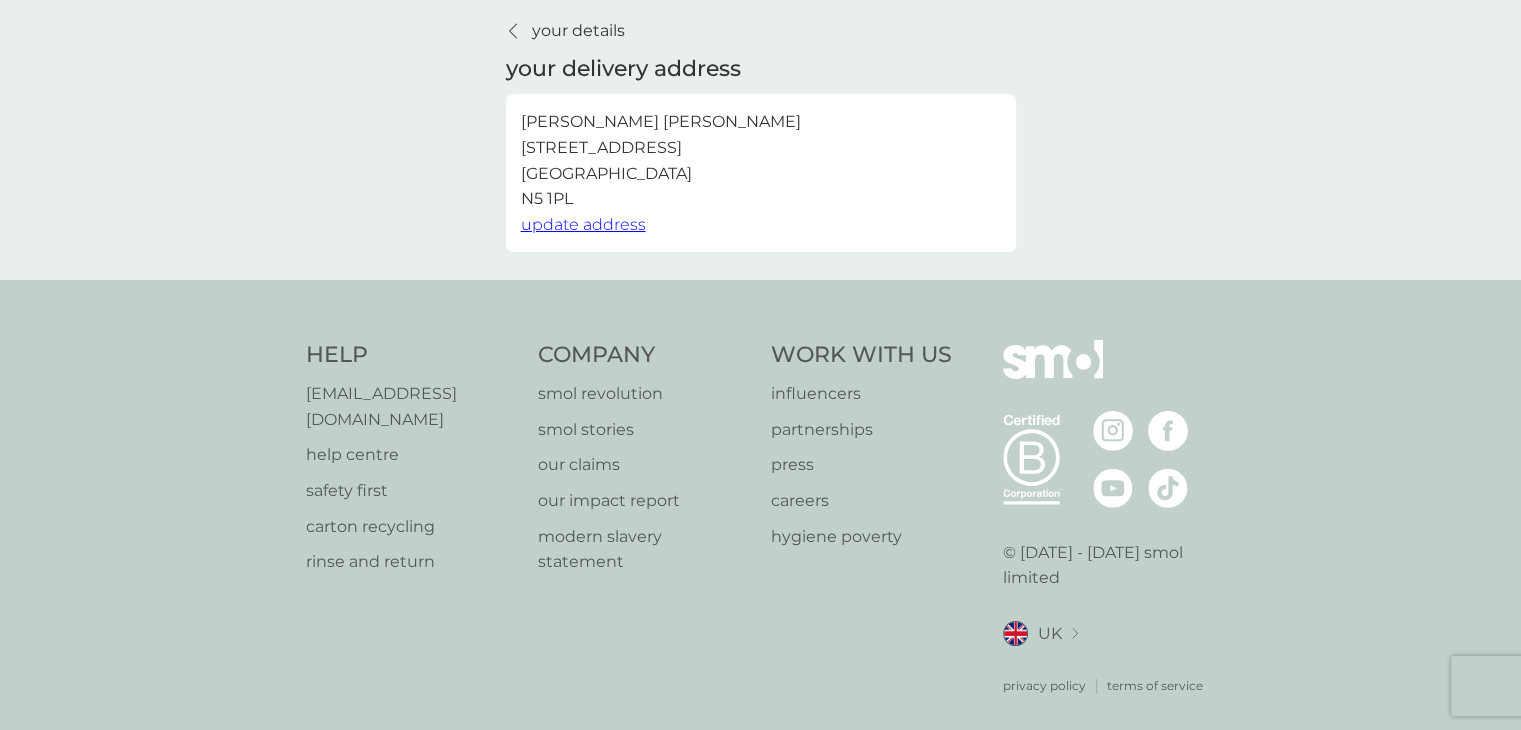 click on "your details" at bounding box center [578, 31] 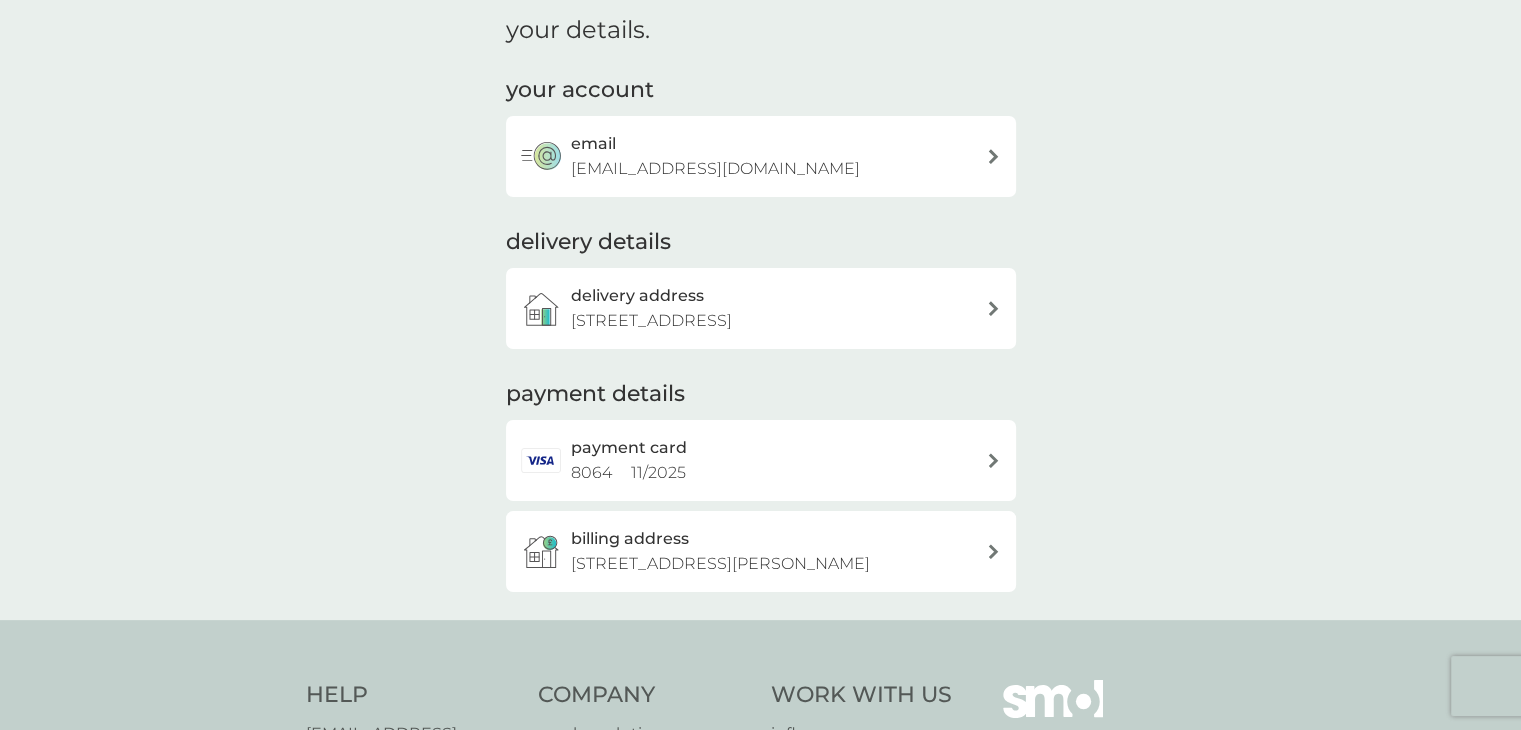 scroll, scrollTop: 76, scrollLeft: 0, axis: vertical 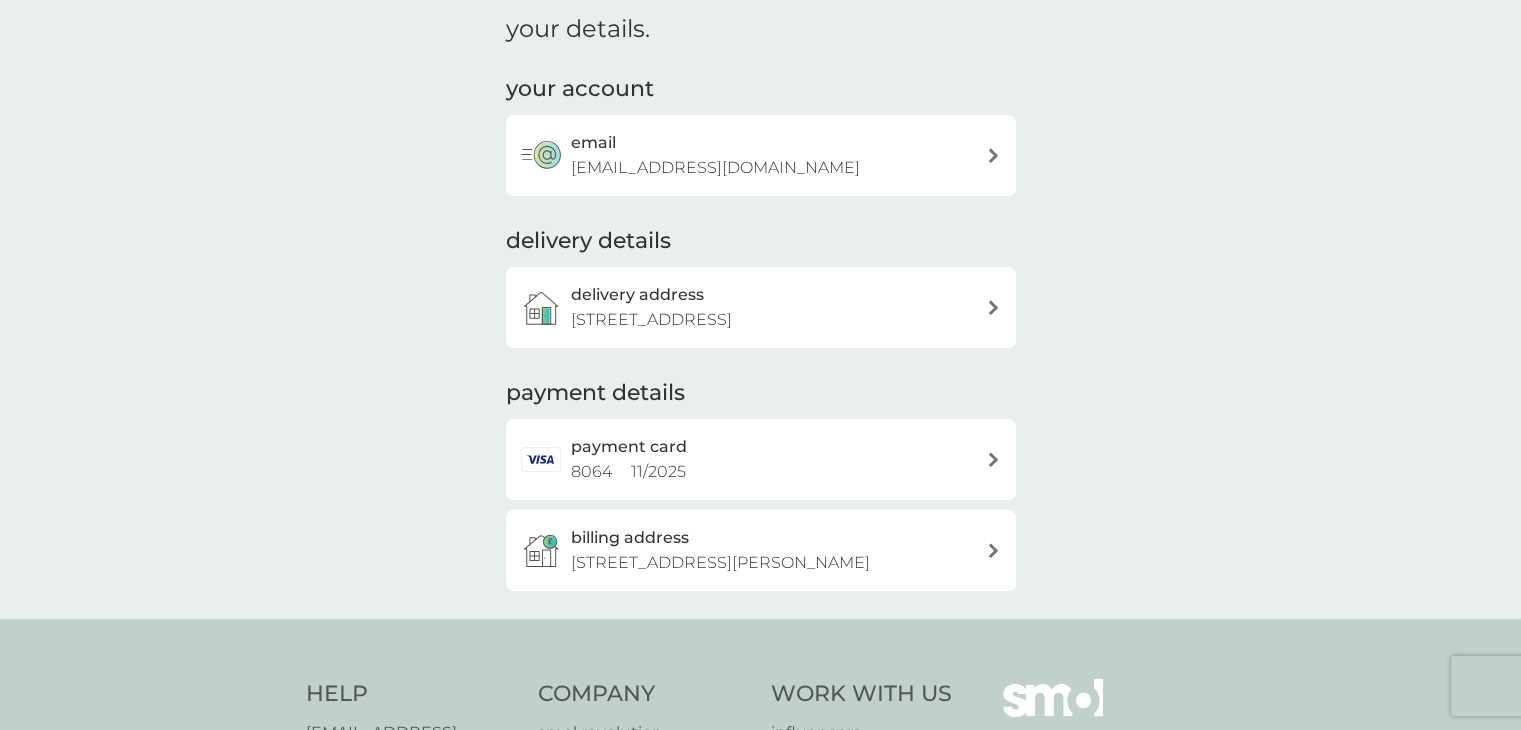 click on "payment card 8064   11 / 2025" at bounding box center (771, 459) 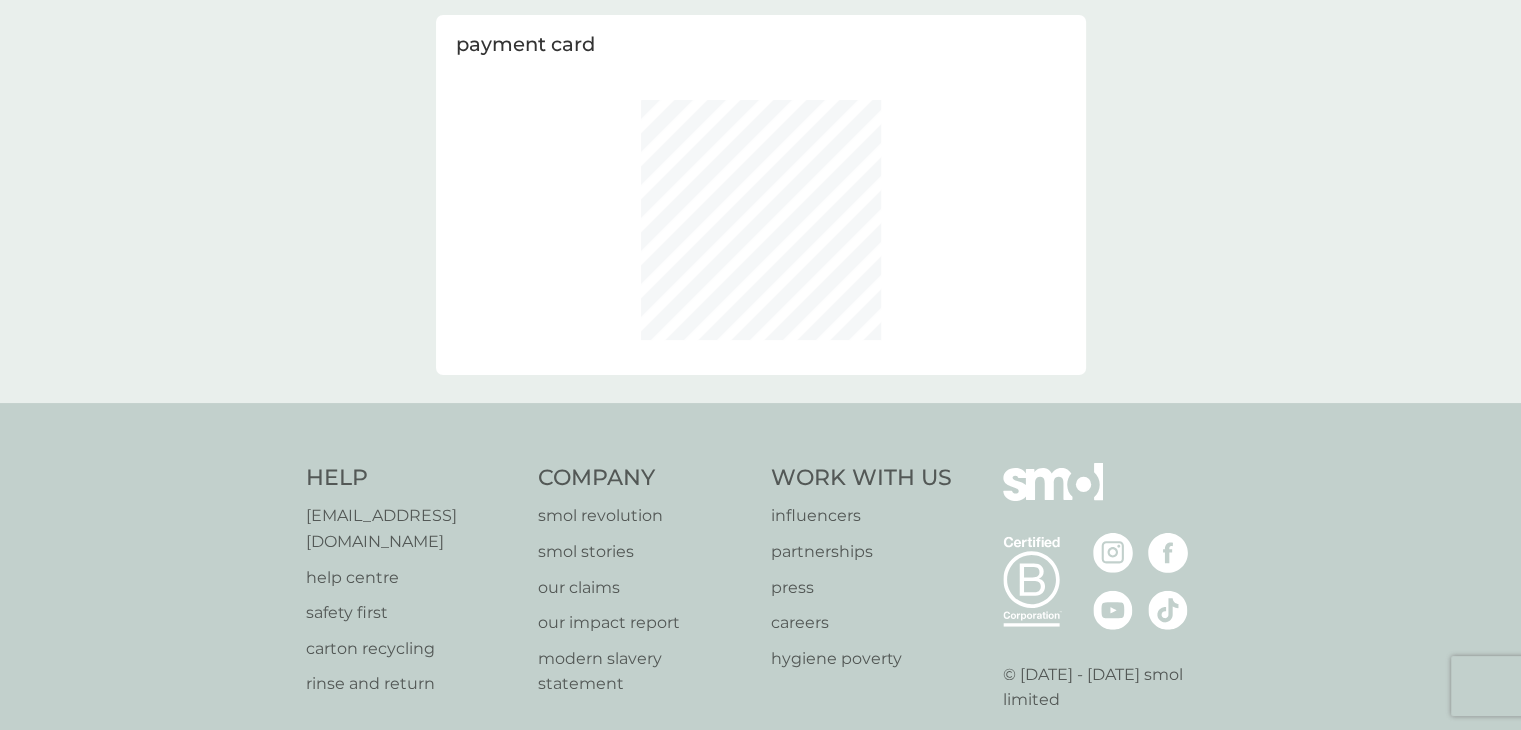 scroll, scrollTop: 0, scrollLeft: 0, axis: both 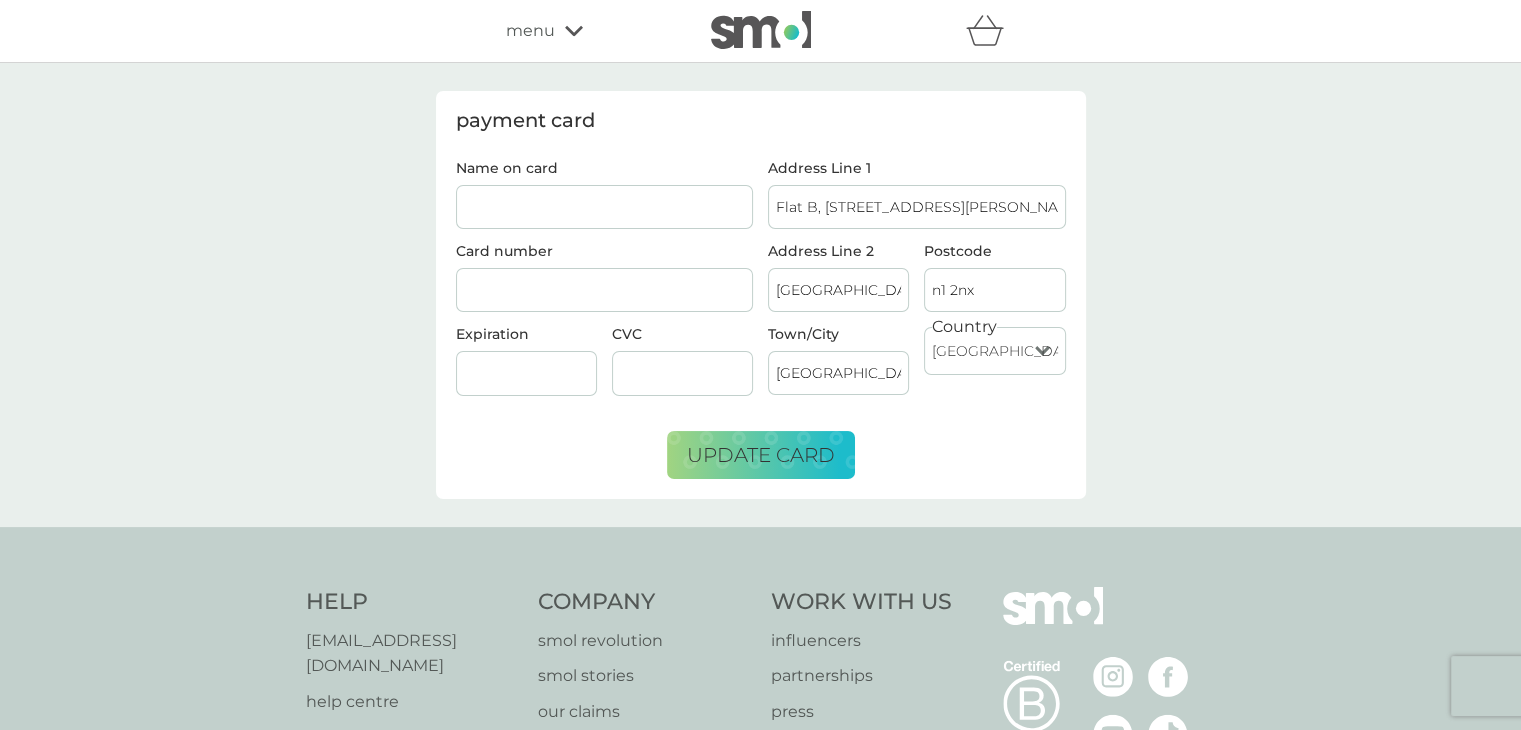 click on "Name on card" at bounding box center [605, 207] 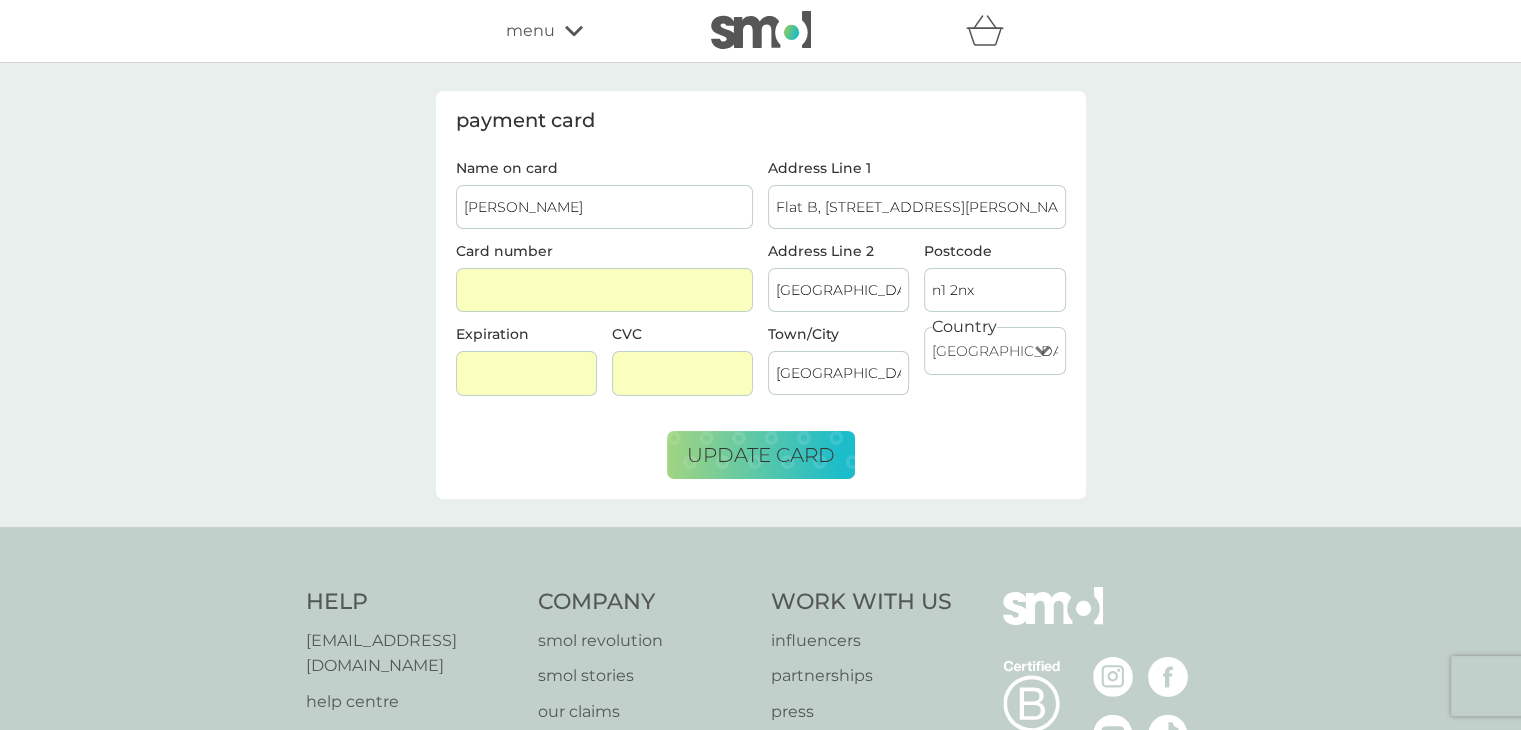 click on "Flat B, 11 Prior Bolton Street" at bounding box center (917, 207) 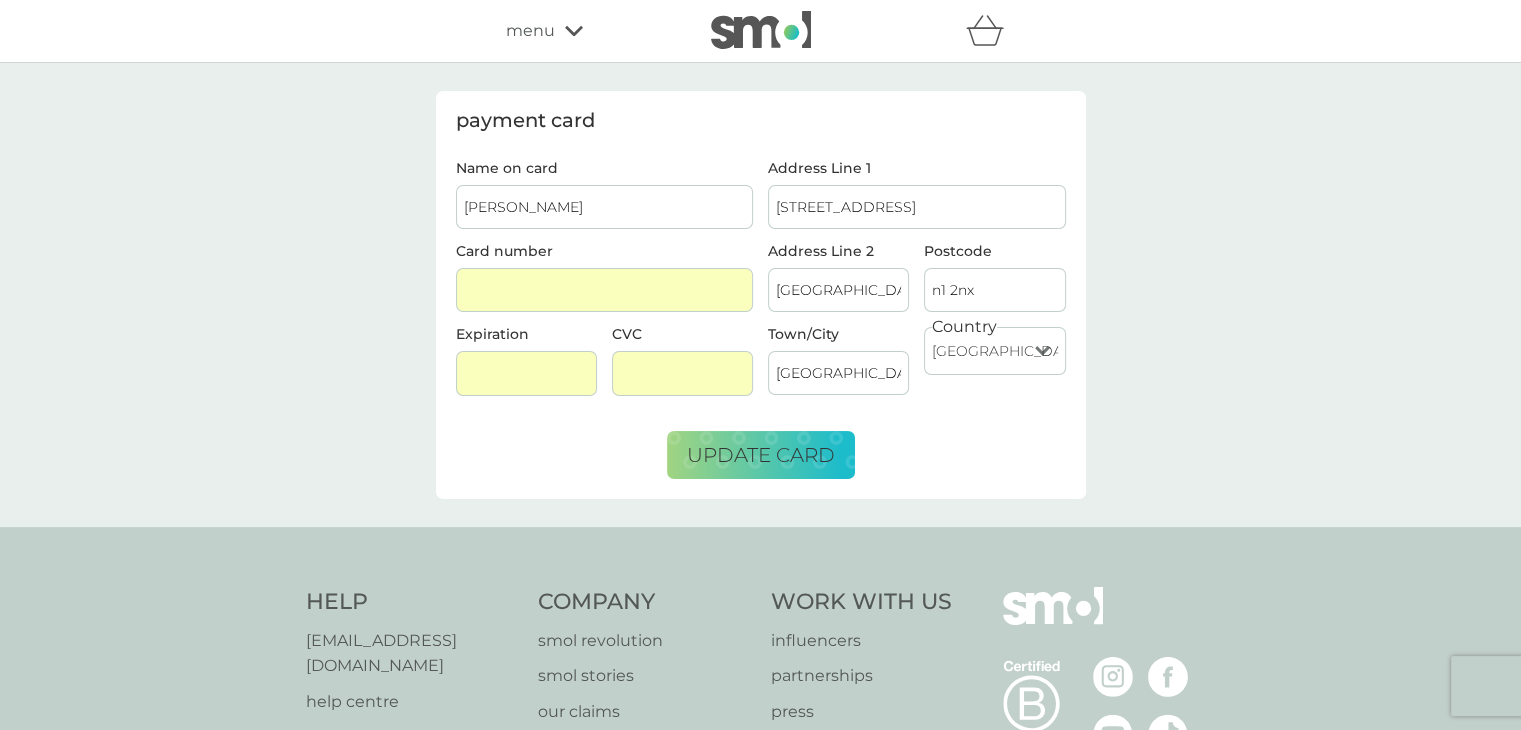 type on "35 Arvon Road" 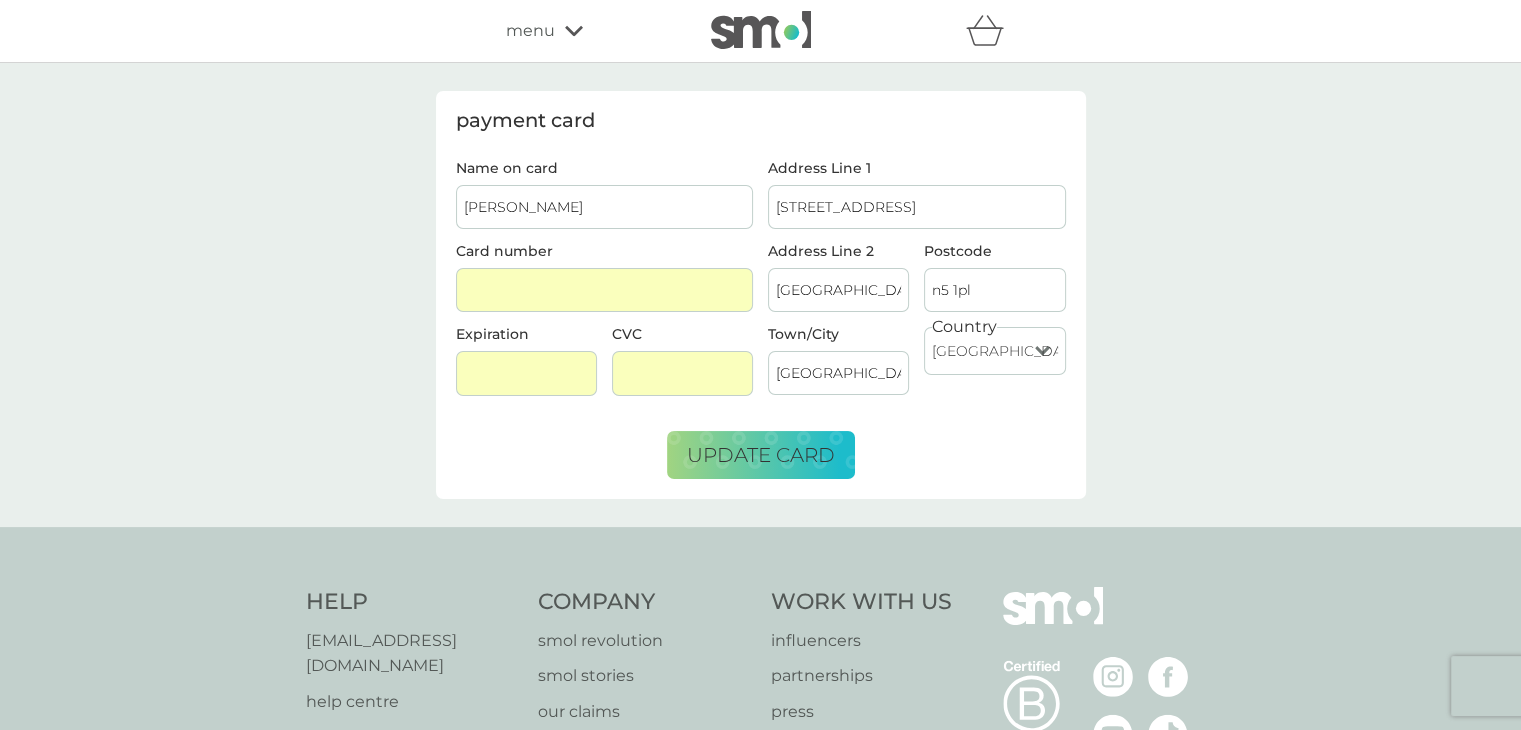 type on "n5 1pl" 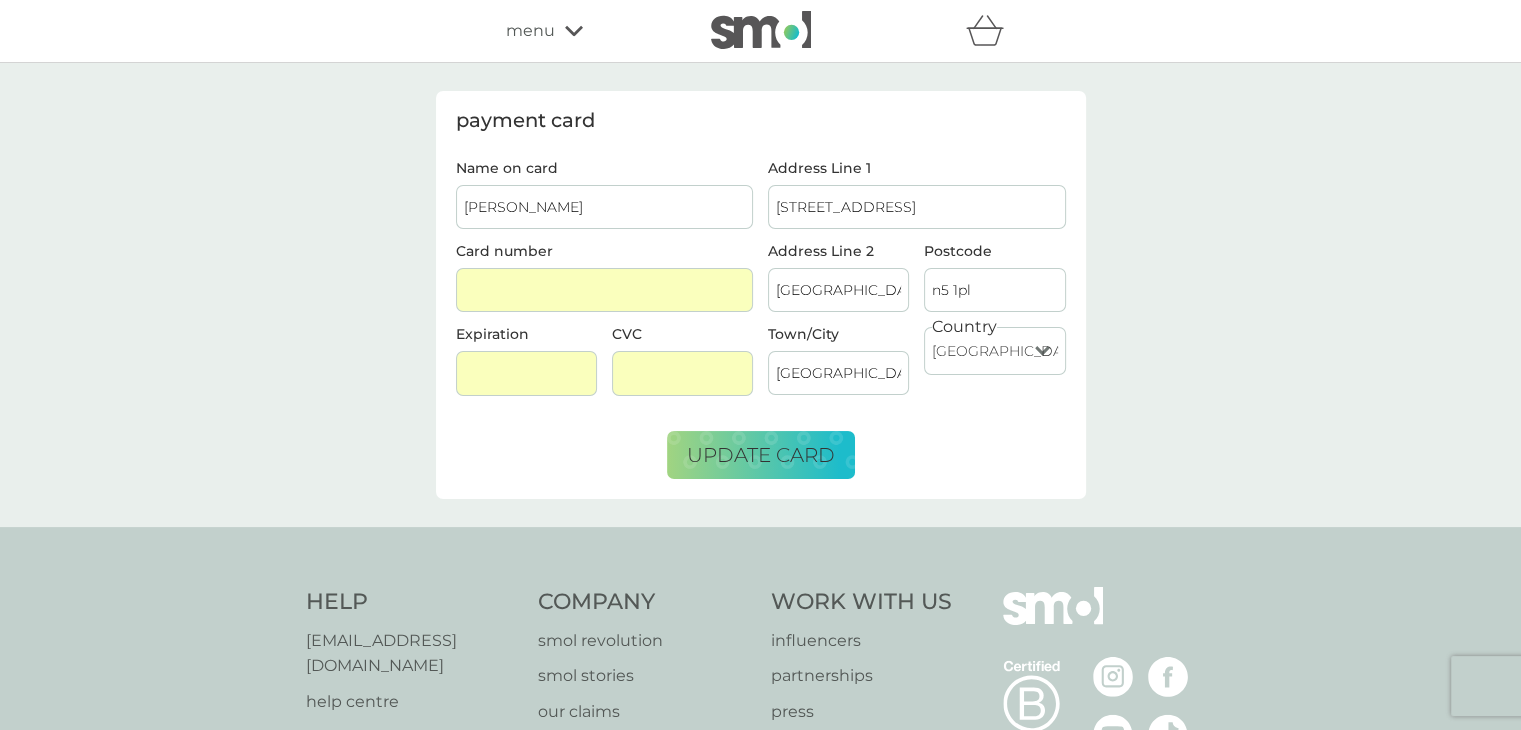 click on "Country United Kingdom Jersey Guernsey Isle of Man United States Republic of Ireland Bulgaria Poland France Germany Netherlands" at bounding box center [995, 368] 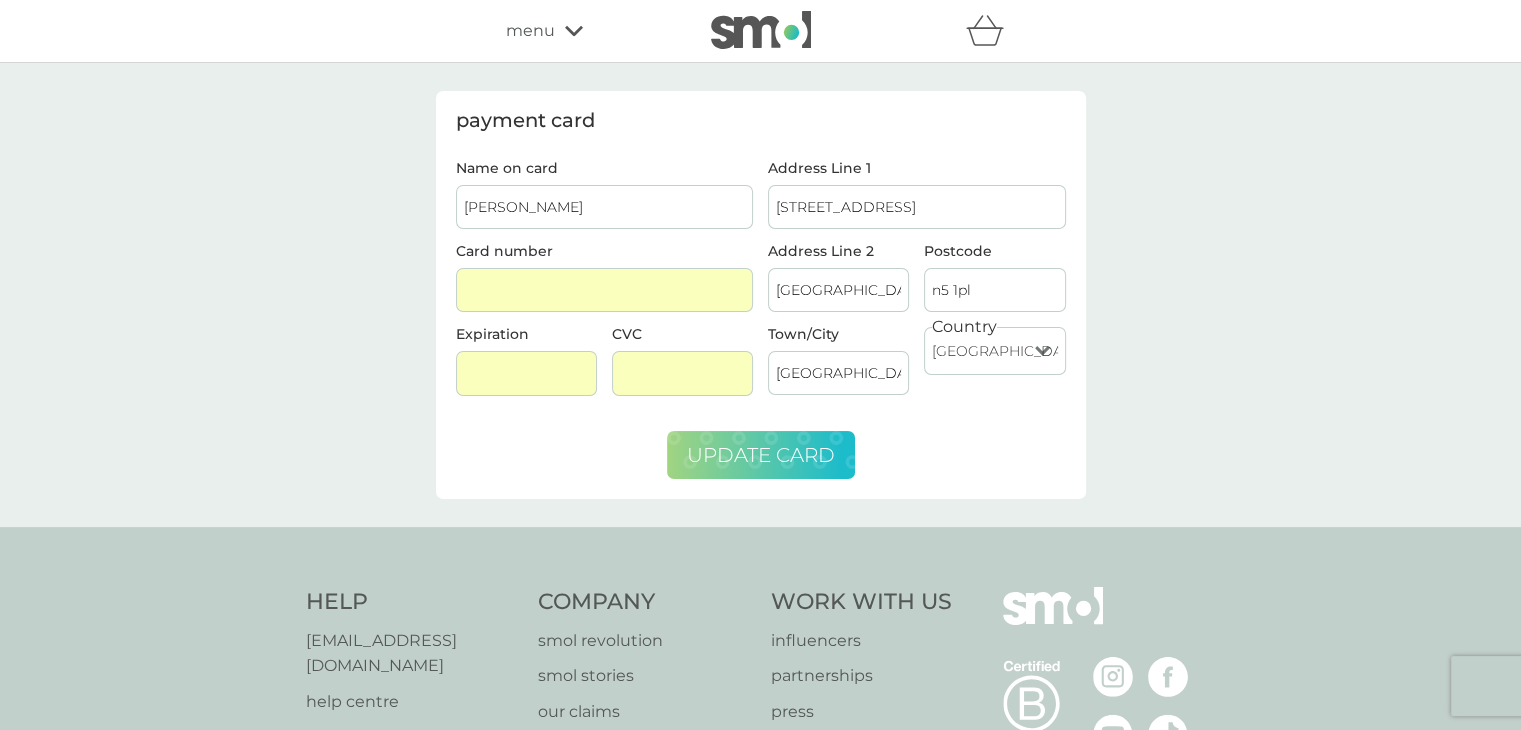 click on "update card" at bounding box center [761, 455] 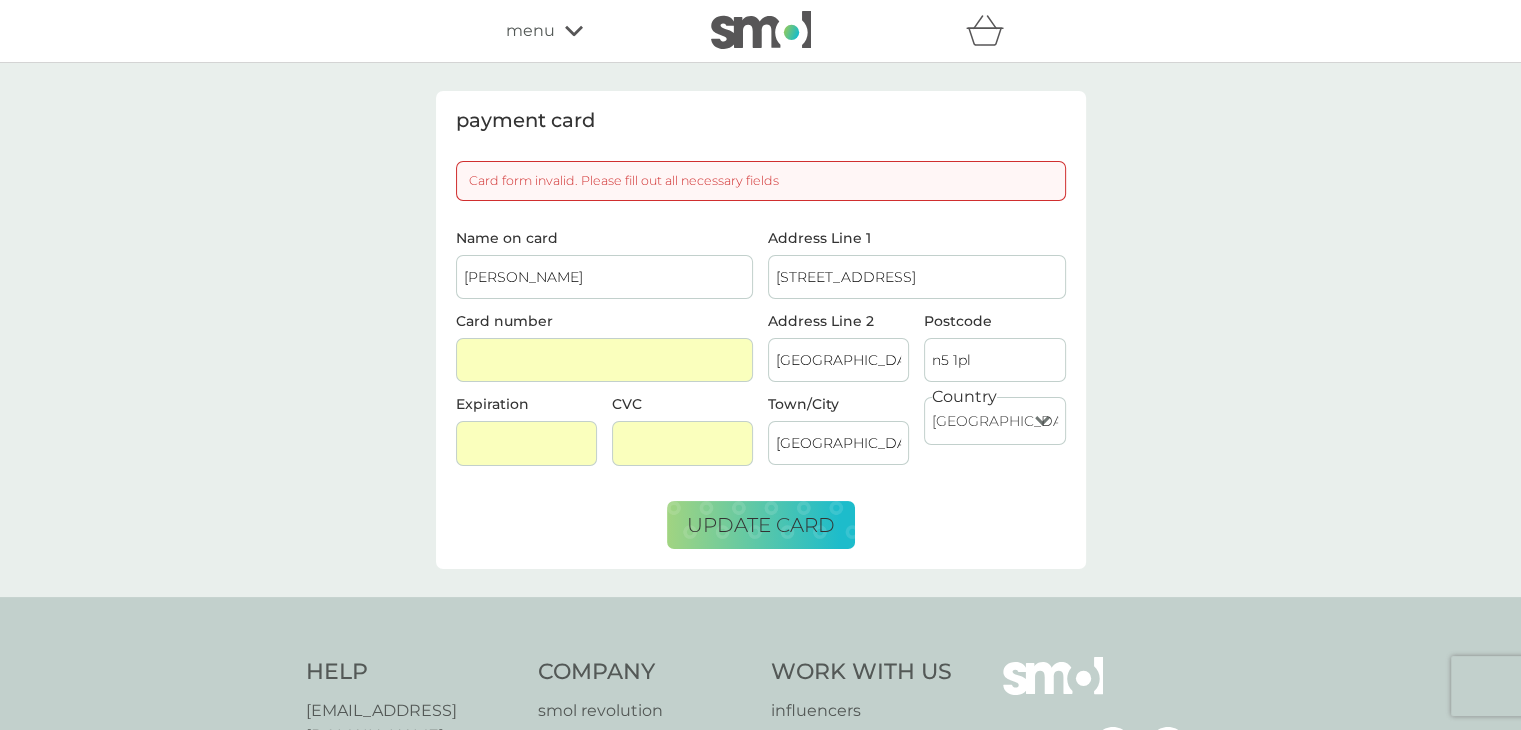 click at bounding box center (605, 360) 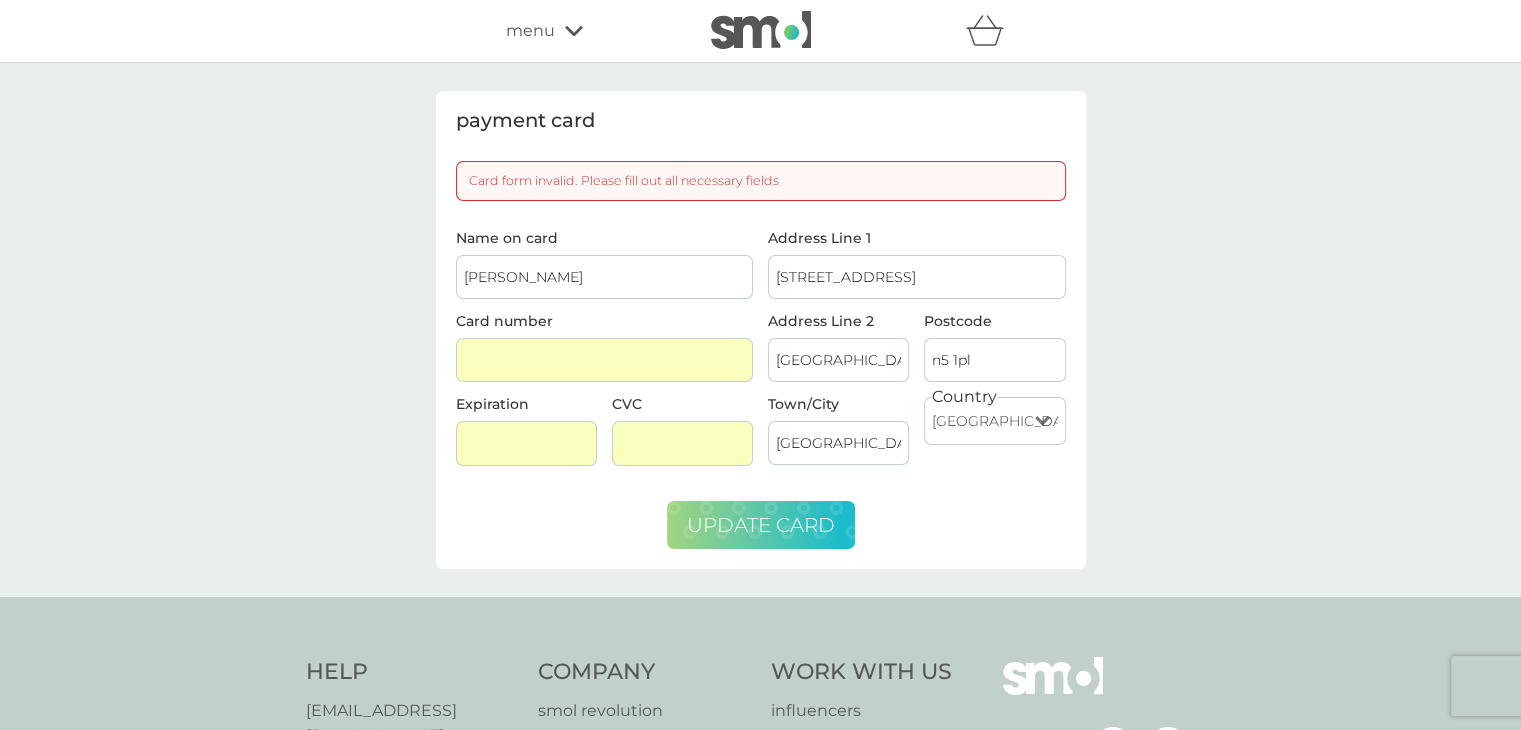 click on "update card" at bounding box center (761, 525) 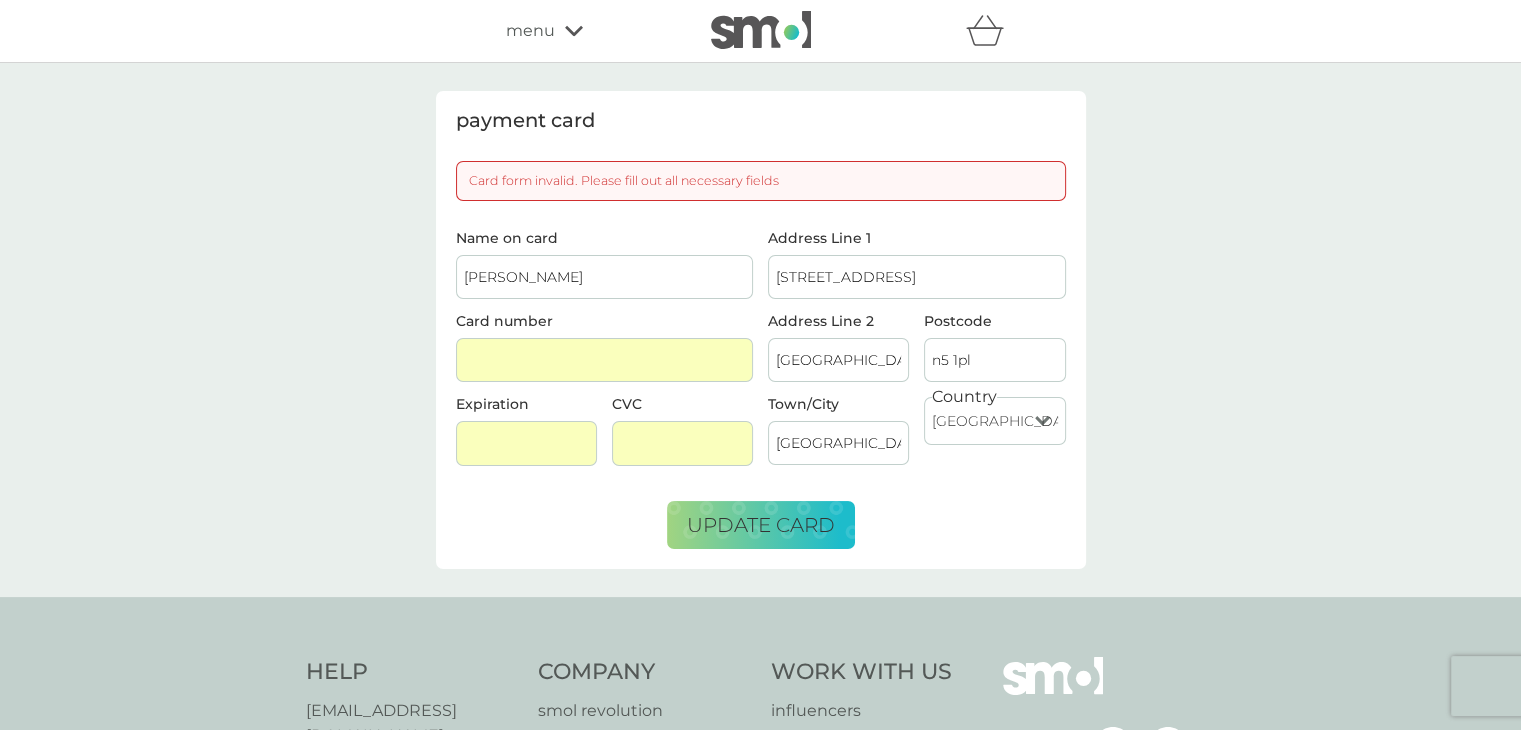 click on "G Davies" at bounding box center [605, 277] 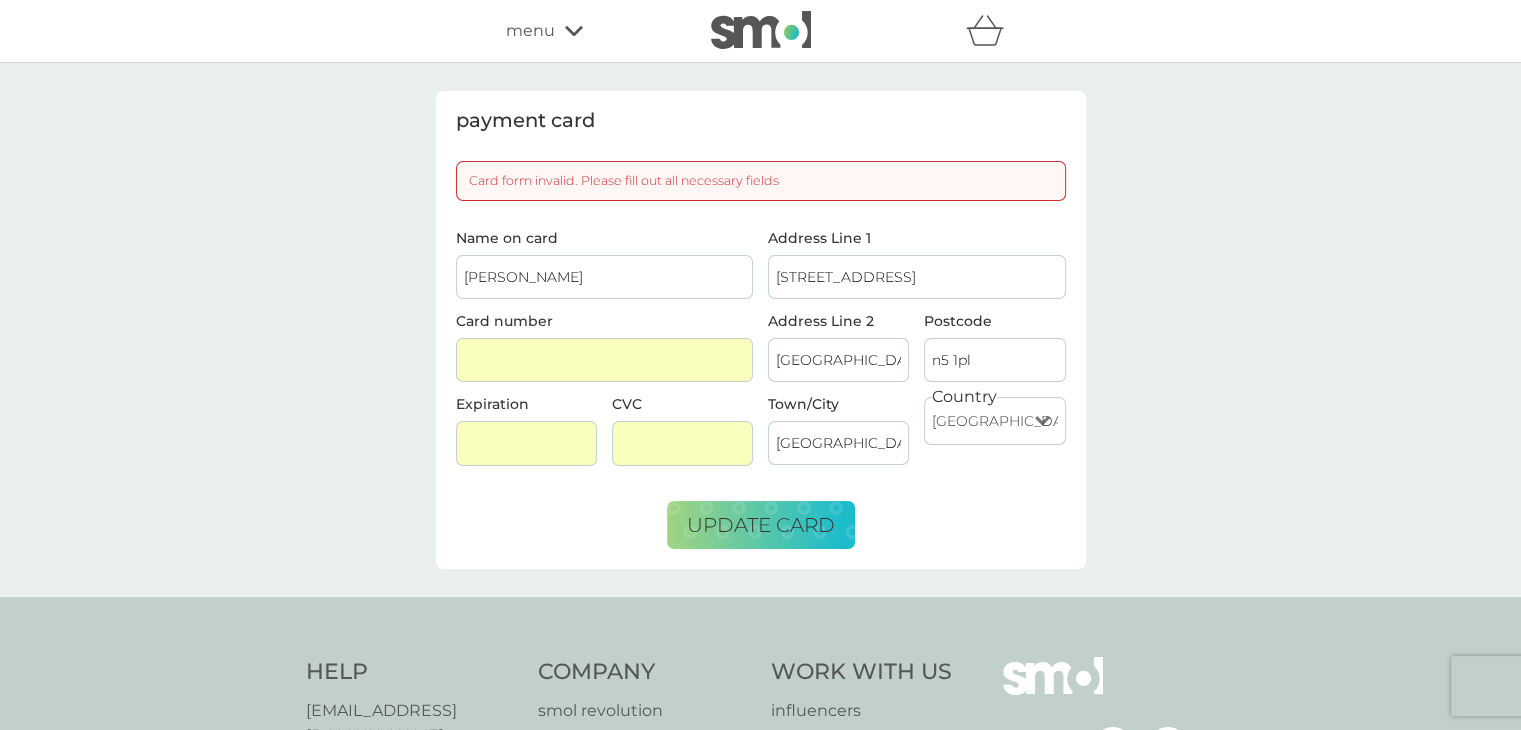 type on "G Davies" 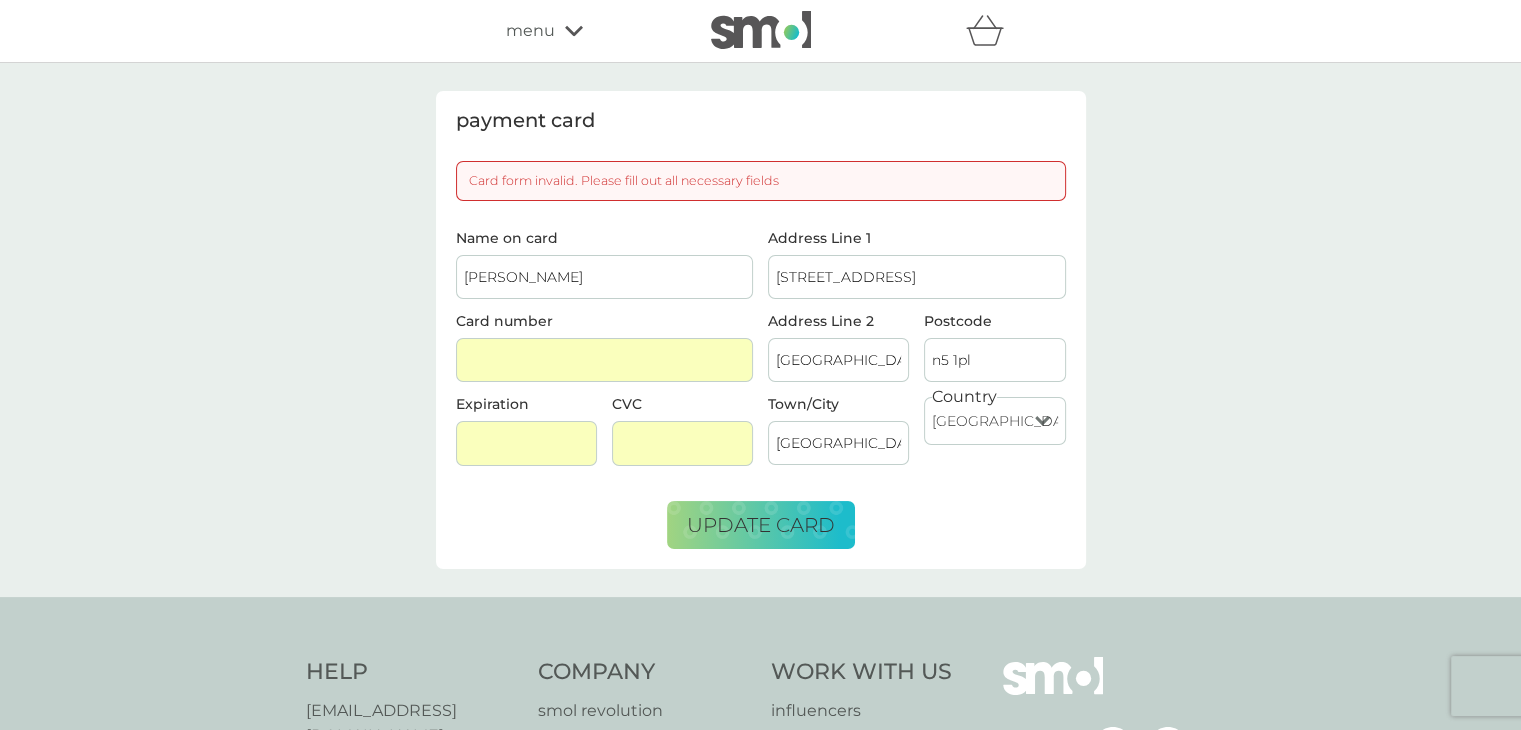 click on "Card form invalid. Please fill out all necessary fields" at bounding box center (761, 181) 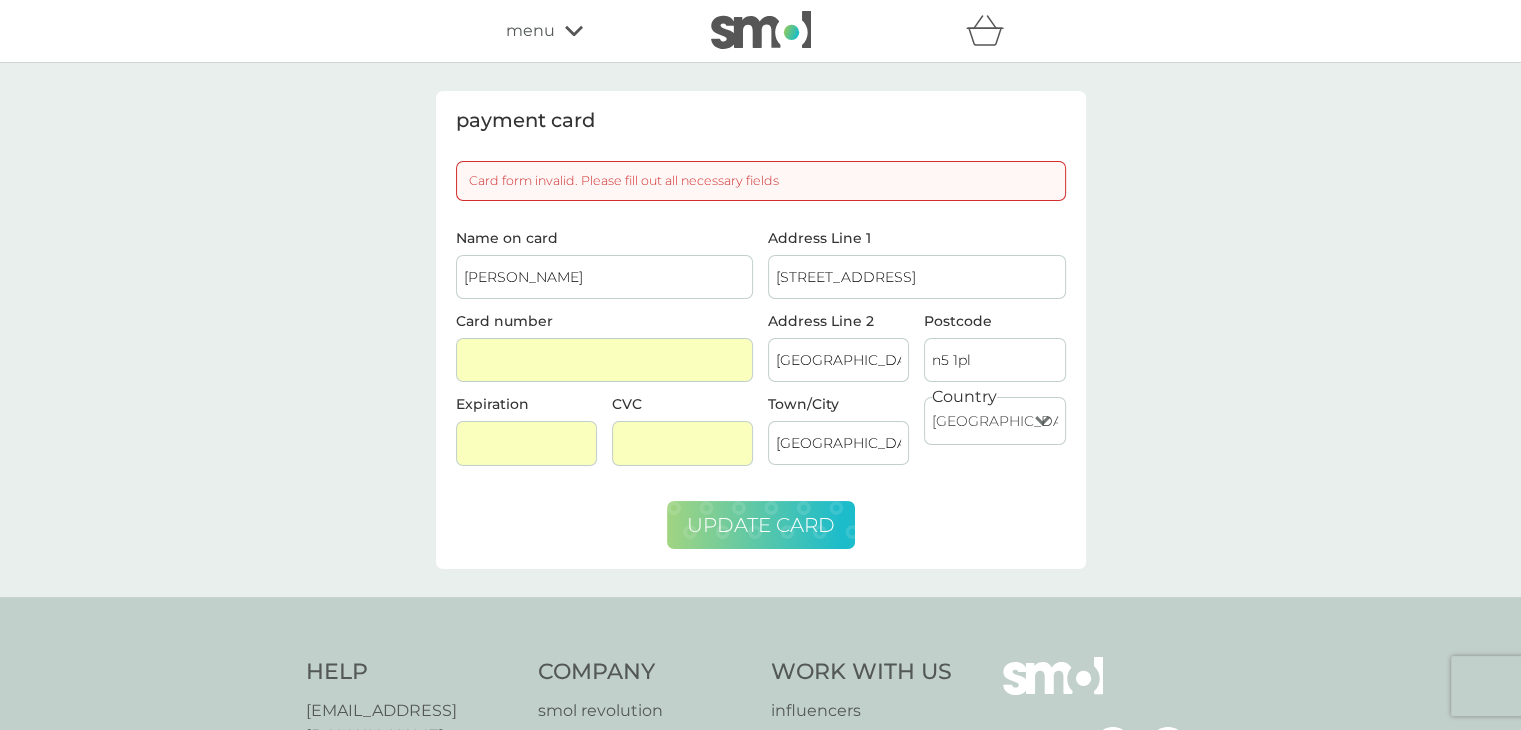click on "update card" at bounding box center (761, 525) 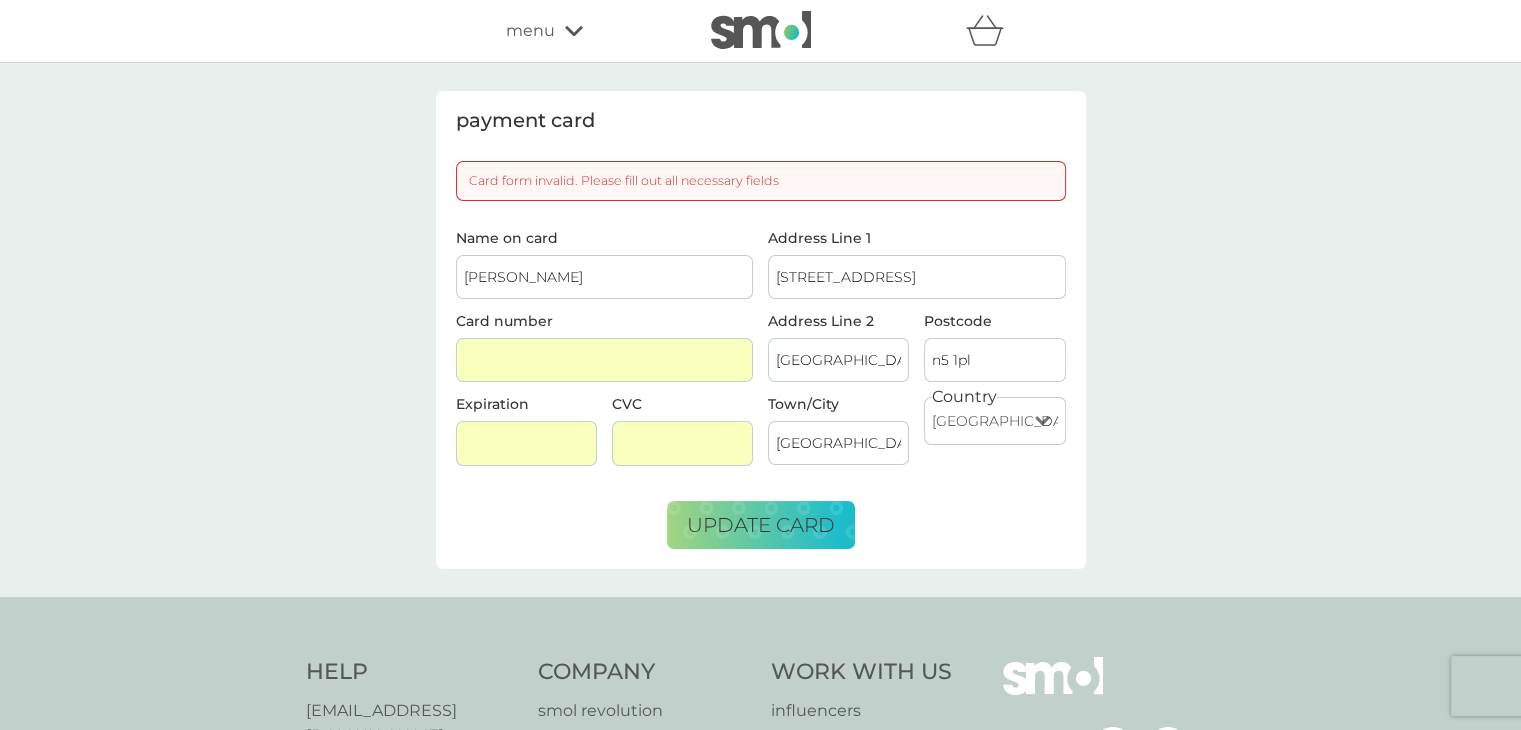 click at bounding box center (526, 443) 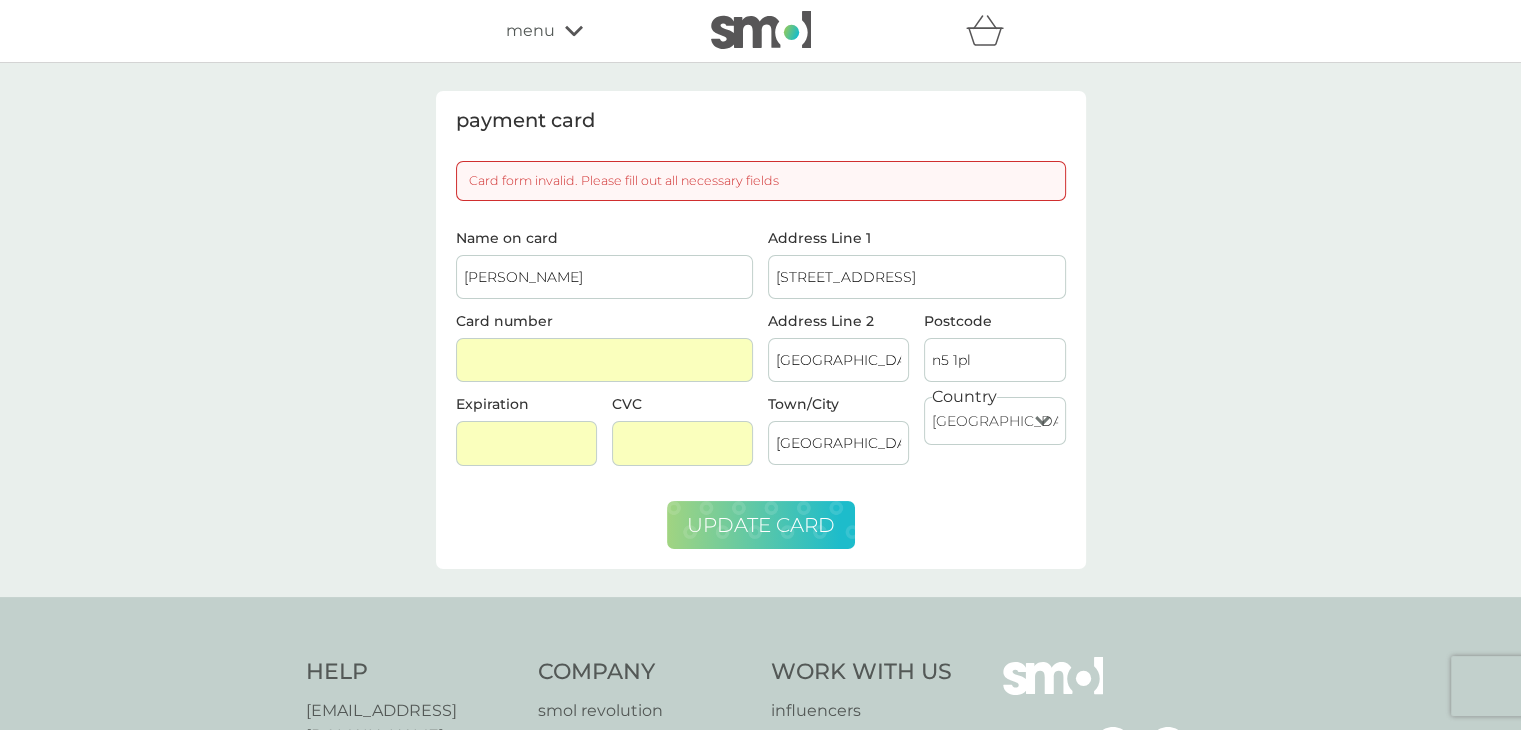 click on "update card" at bounding box center (761, 525) 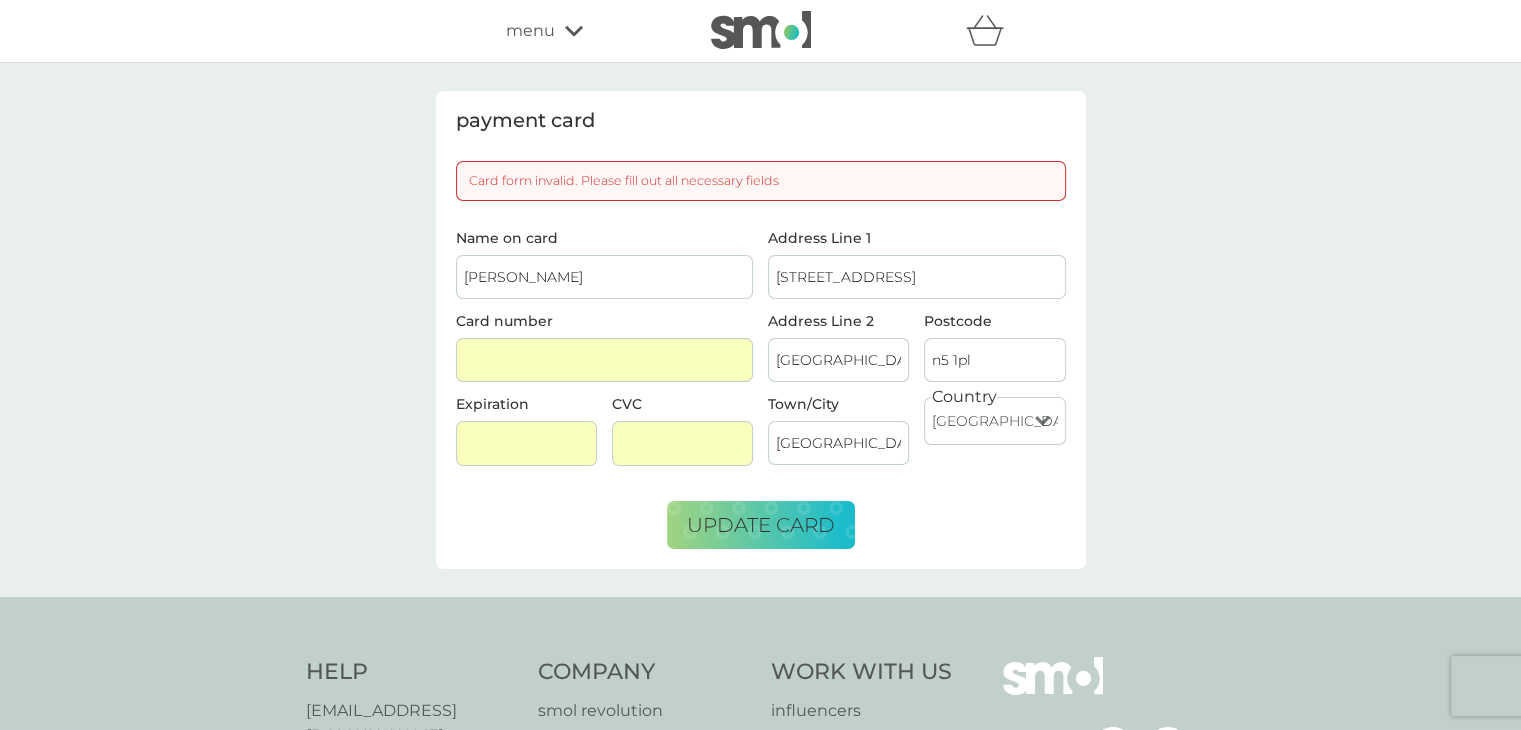 click on "Name on card G Davies Card number Expiration CVC" at bounding box center [604, 356] 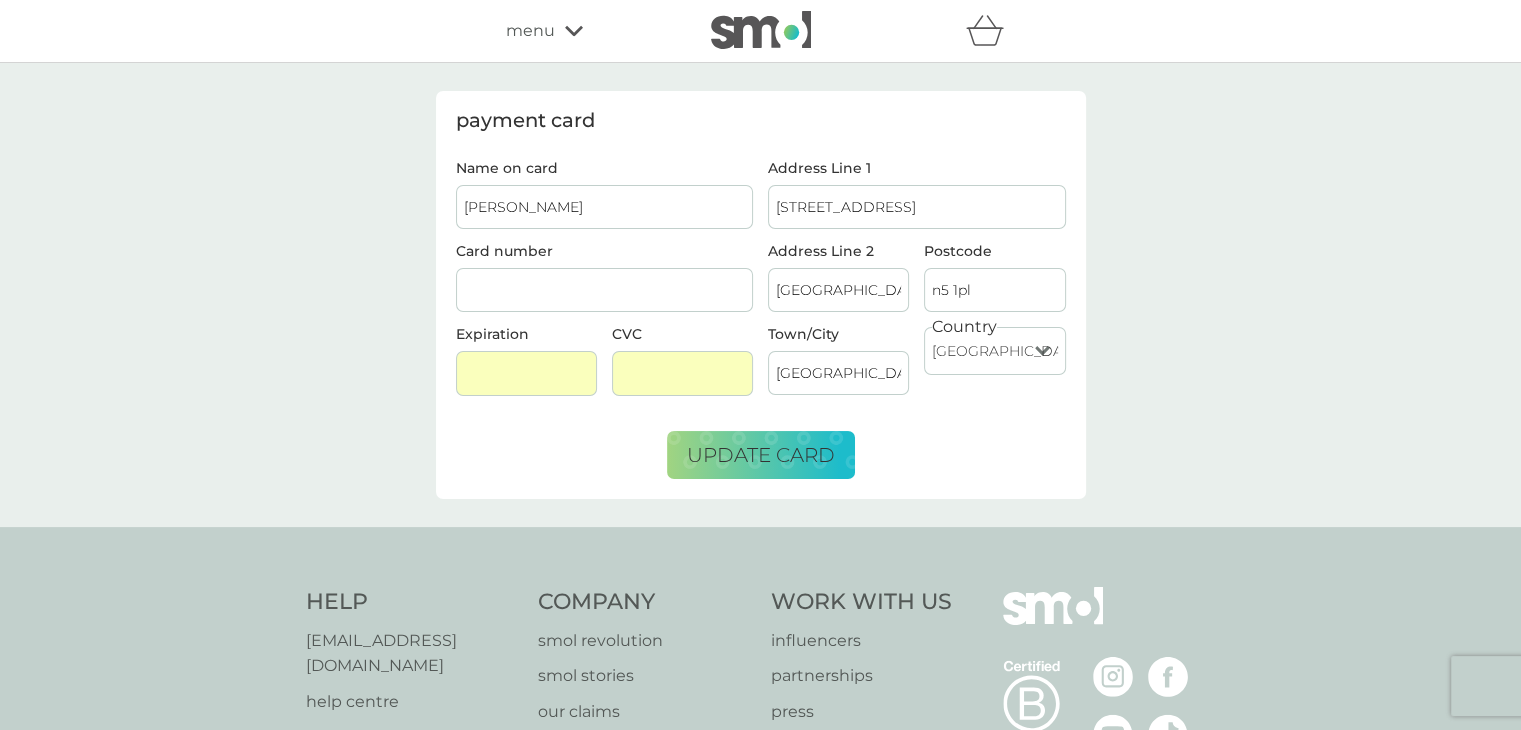 click at bounding box center [526, 373] 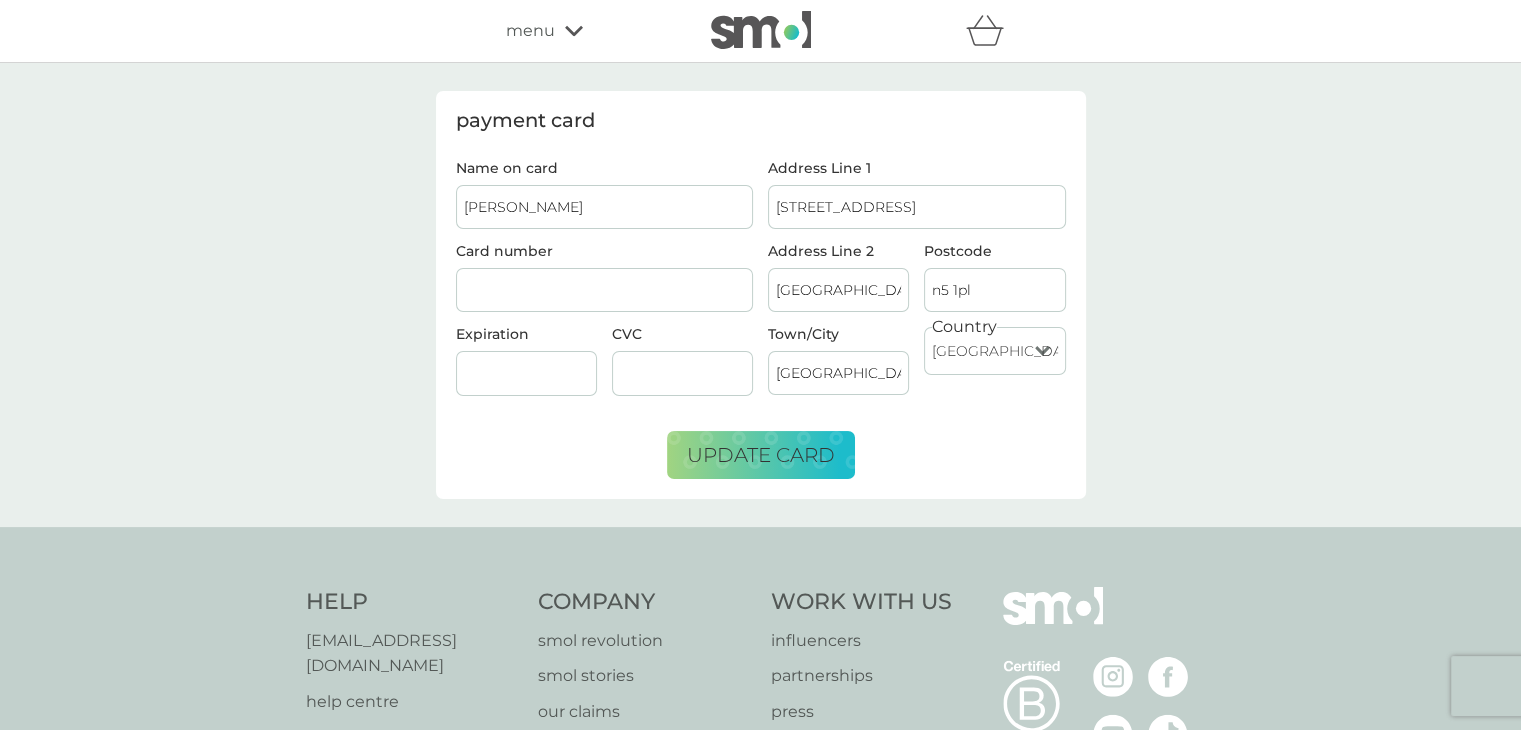 click on "Name on card G Davies Card number Expiration CVC Address Line 1 35 Arvon Road Address Line 2 London Postcode n5 1pl Town/City London Country United Kingdom Jersey Guernsey Isle of Man United States Republic of Ireland Bulgaria Poland France Germany Netherlands update card" at bounding box center (761, 320) 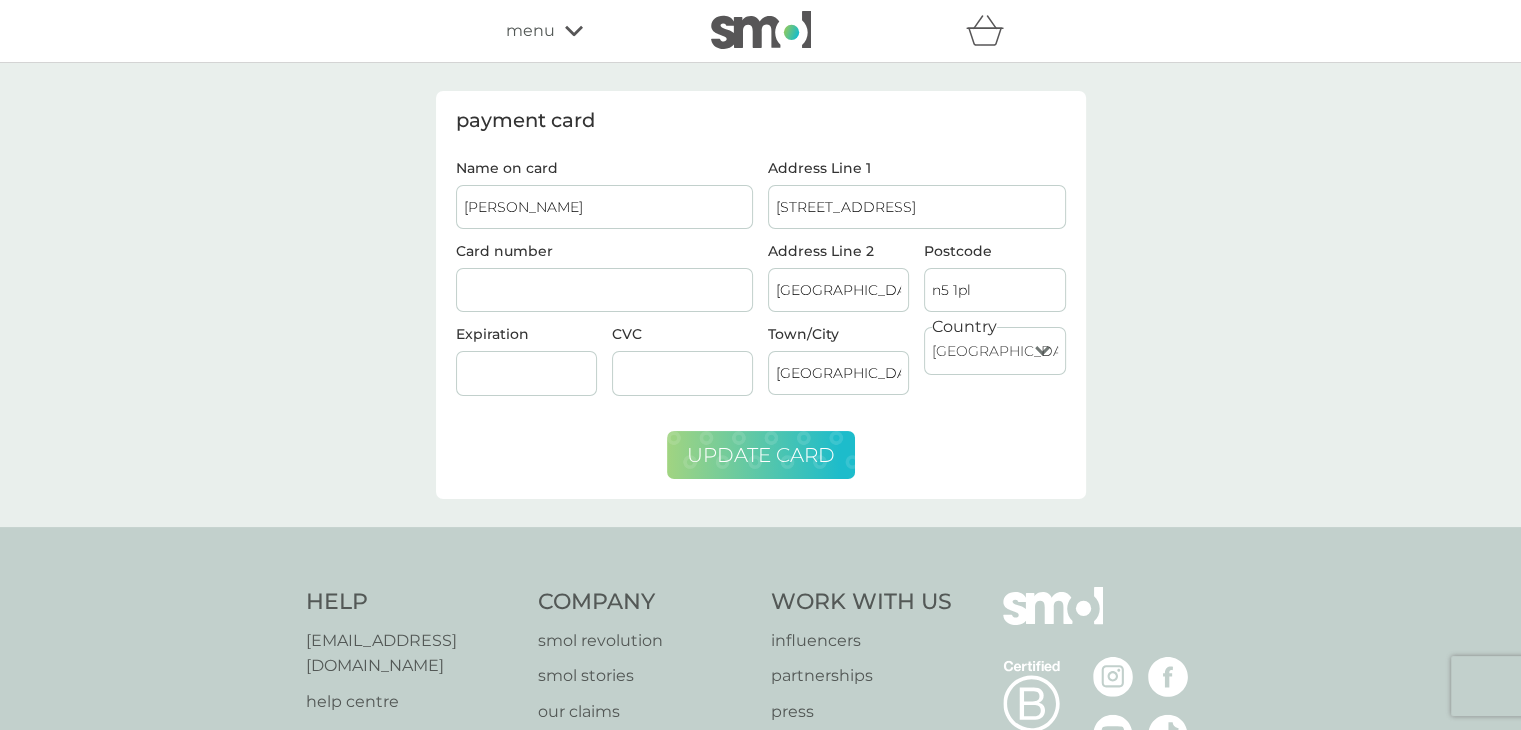 click on "update card" at bounding box center [761, 455] 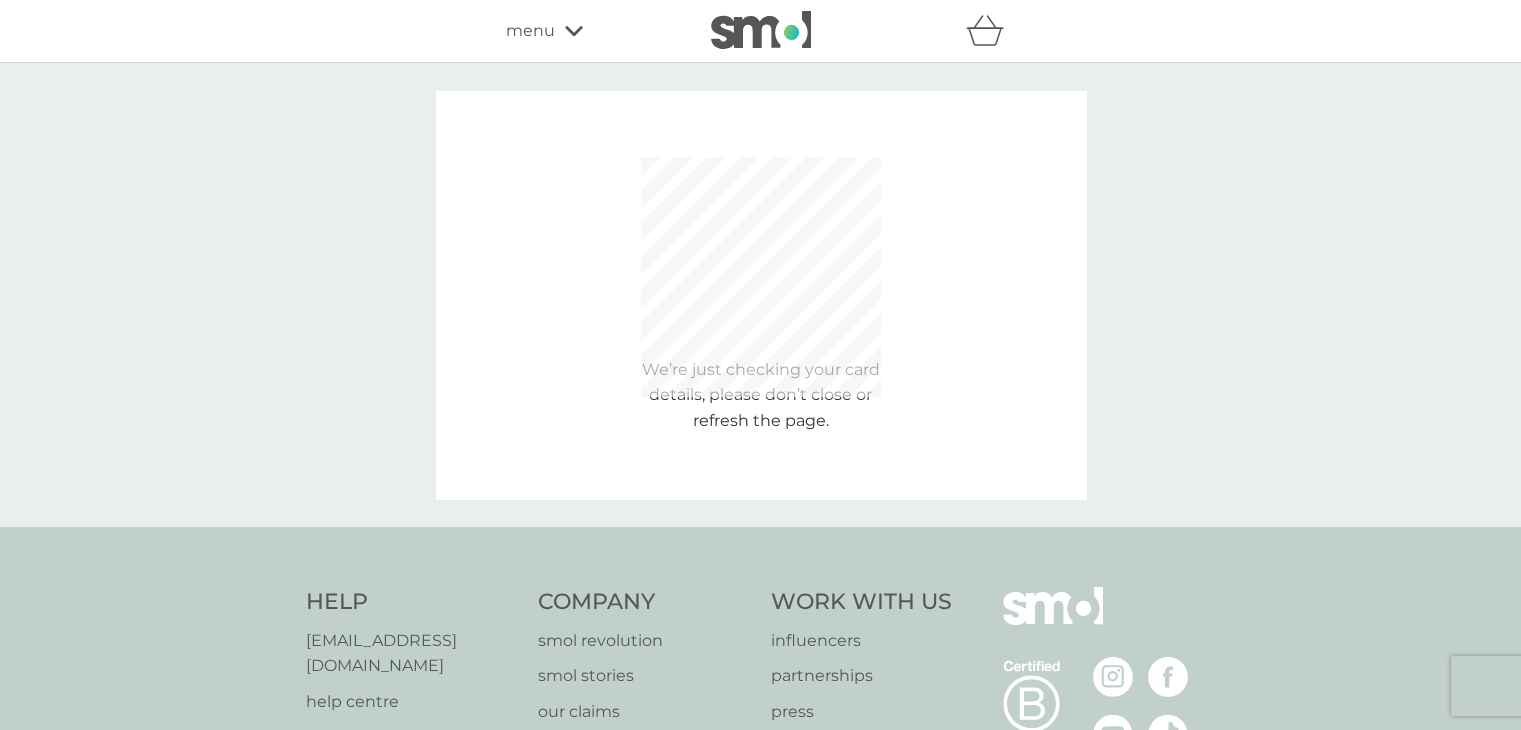 type 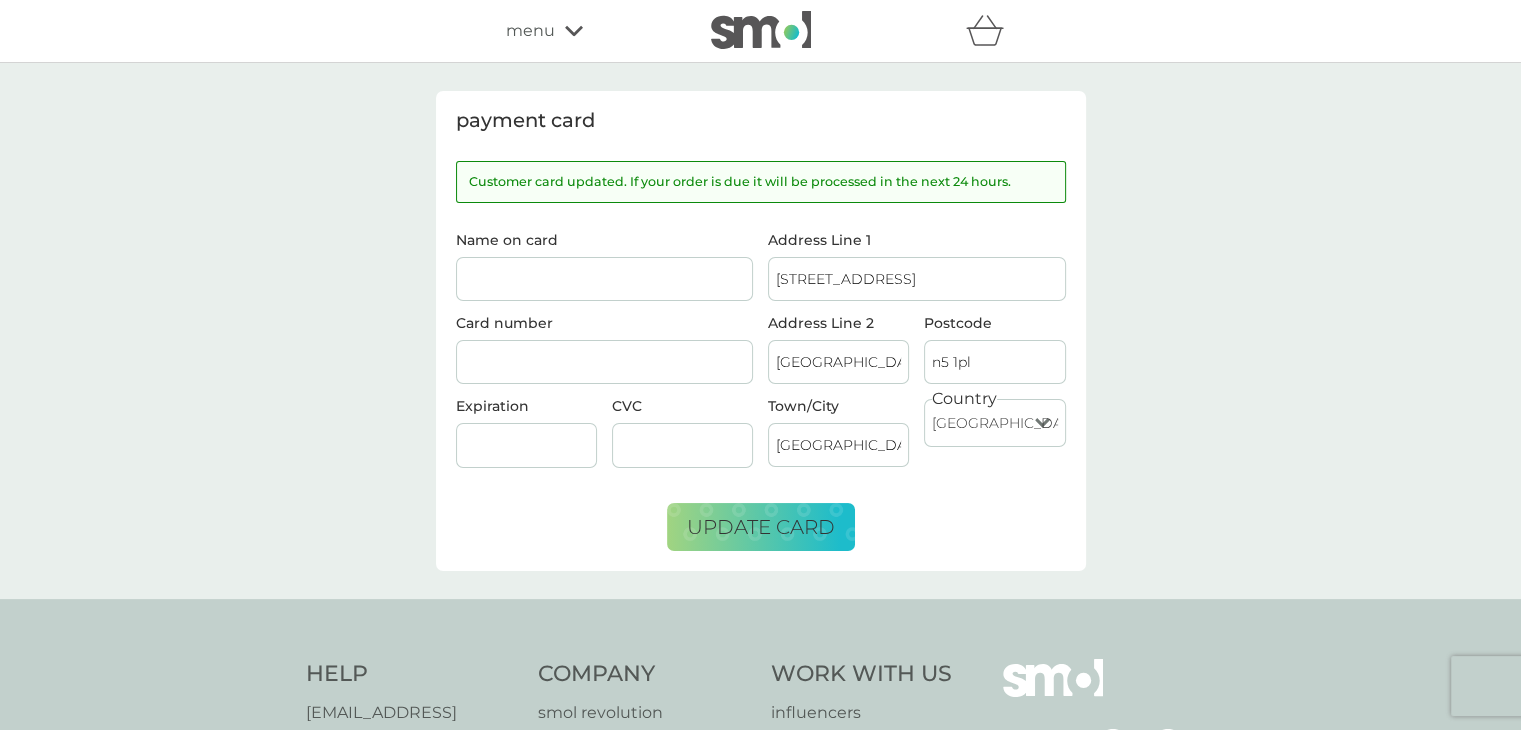 click 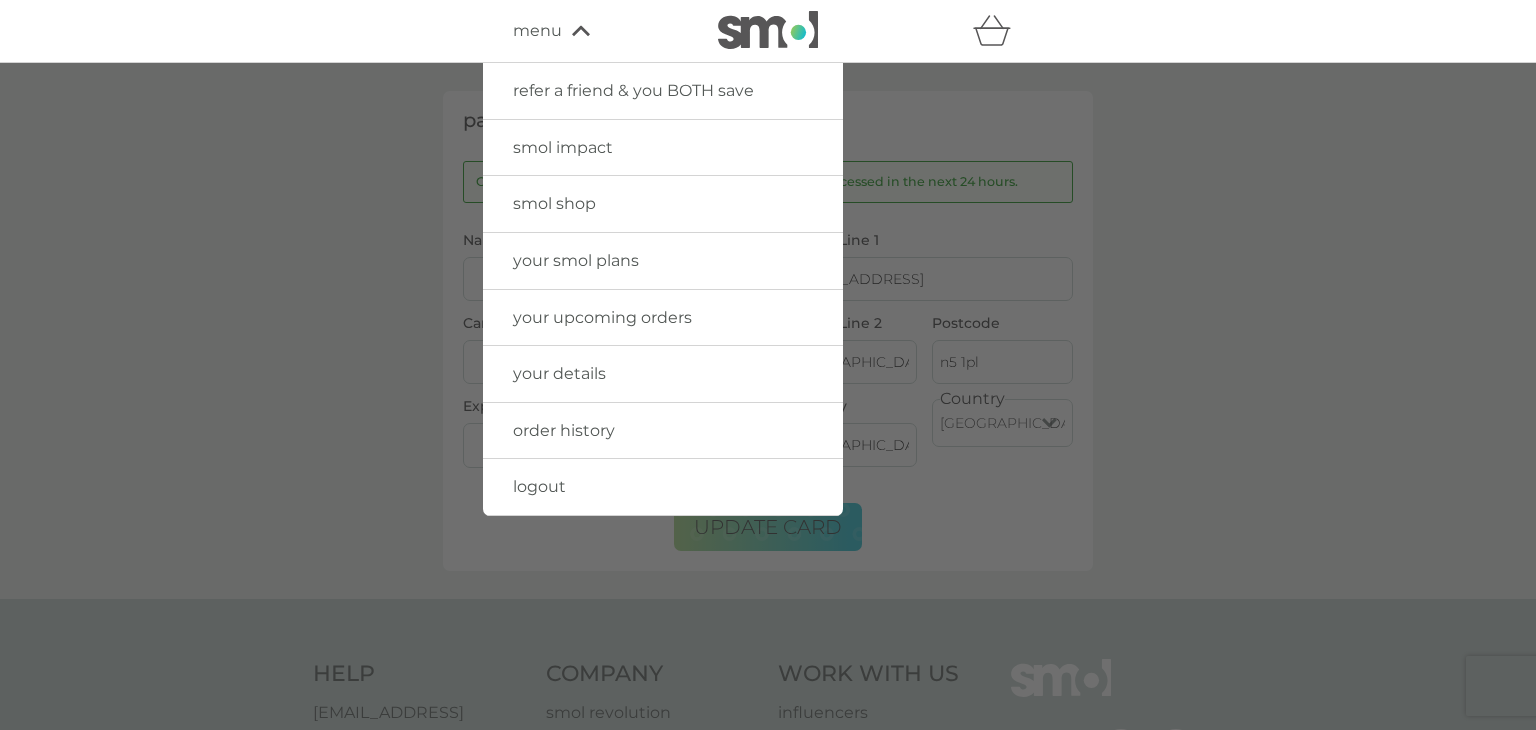 click on "refer a friend & you BOTH save smol impact smol shop your smol plans your upcoming orders your details order history logout menu" at bounding box center [768, 31] 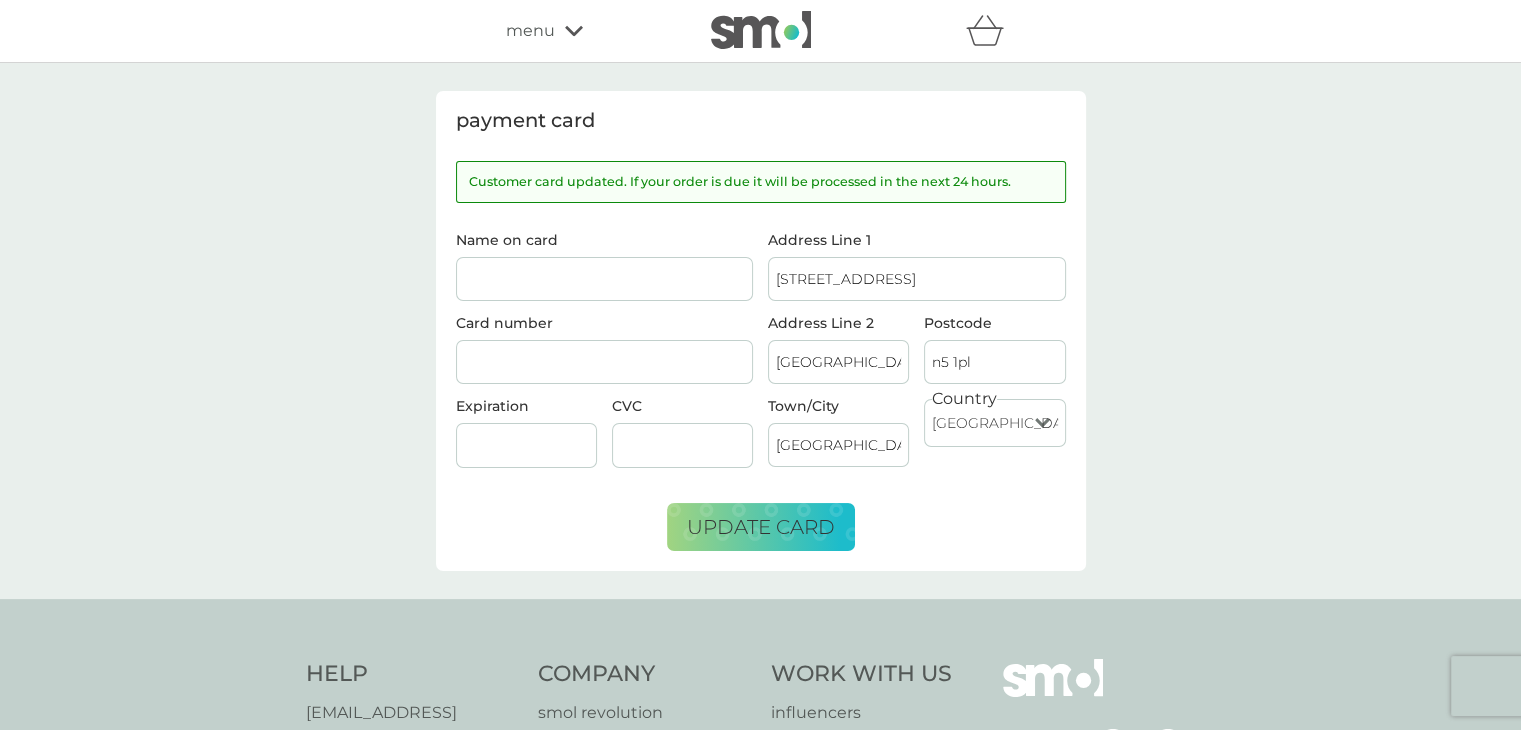 click on "menu" at bounding box center (530, 31) 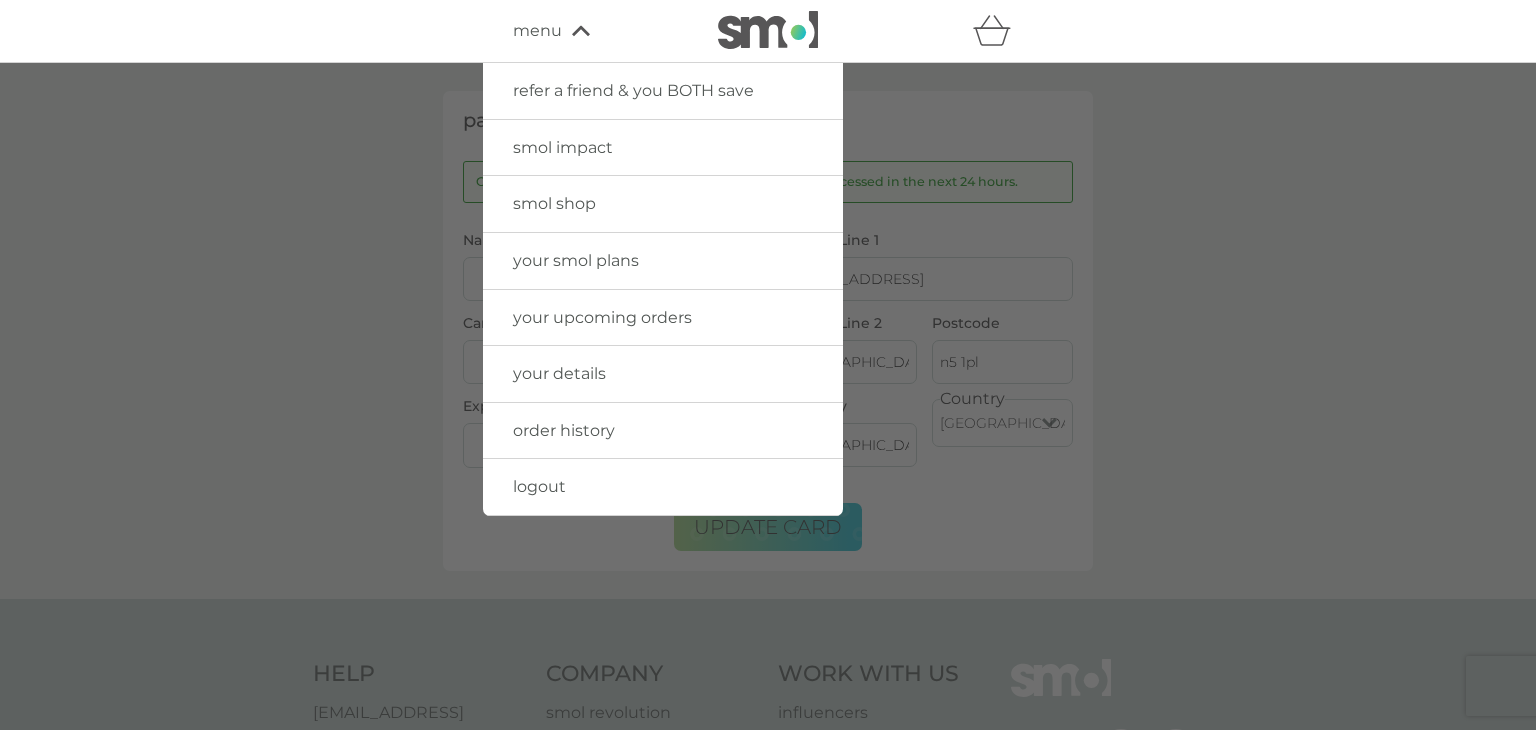click on "your smol plans" at bounding box center [576, 260] 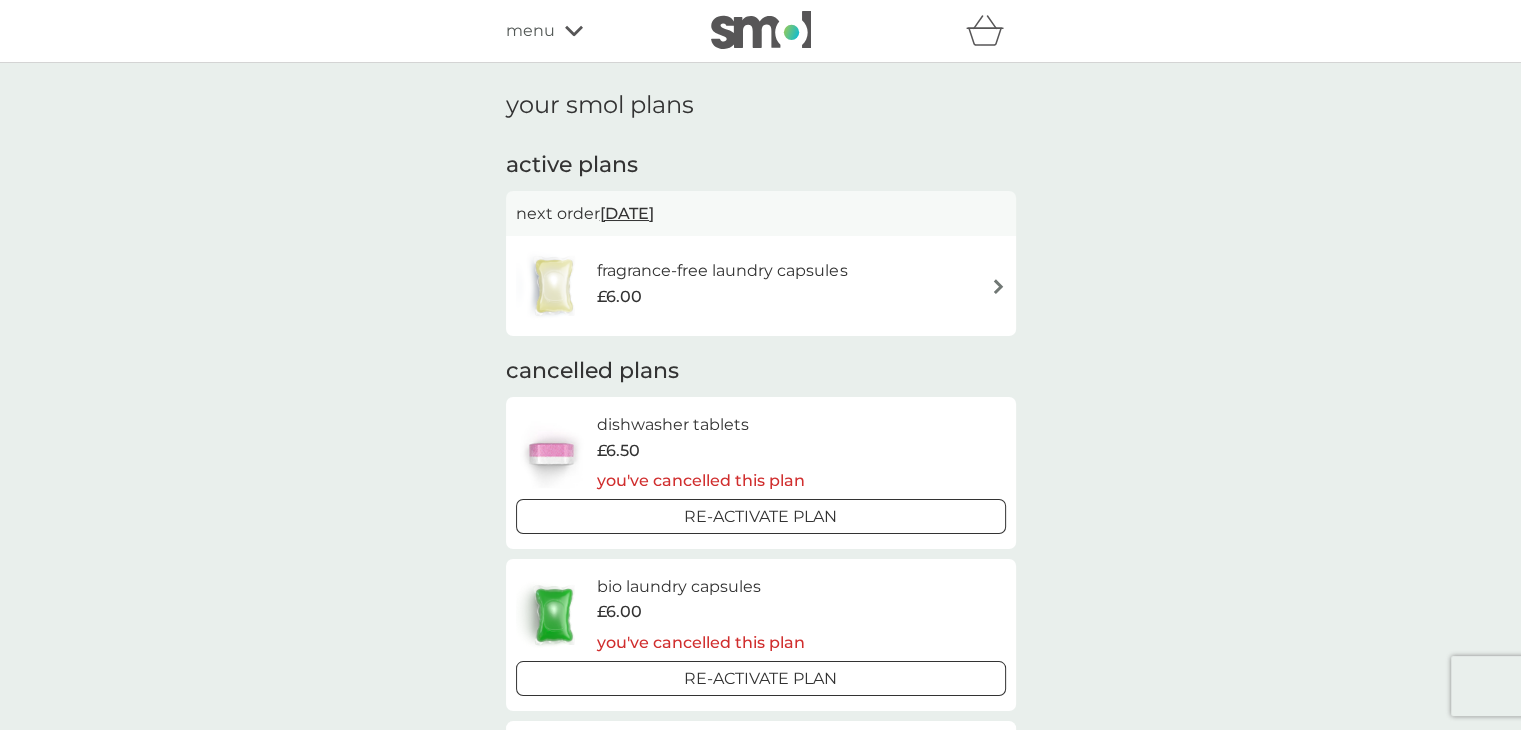 scroll, scrollTop: 55, scrollLeft: 0, axis: vertical 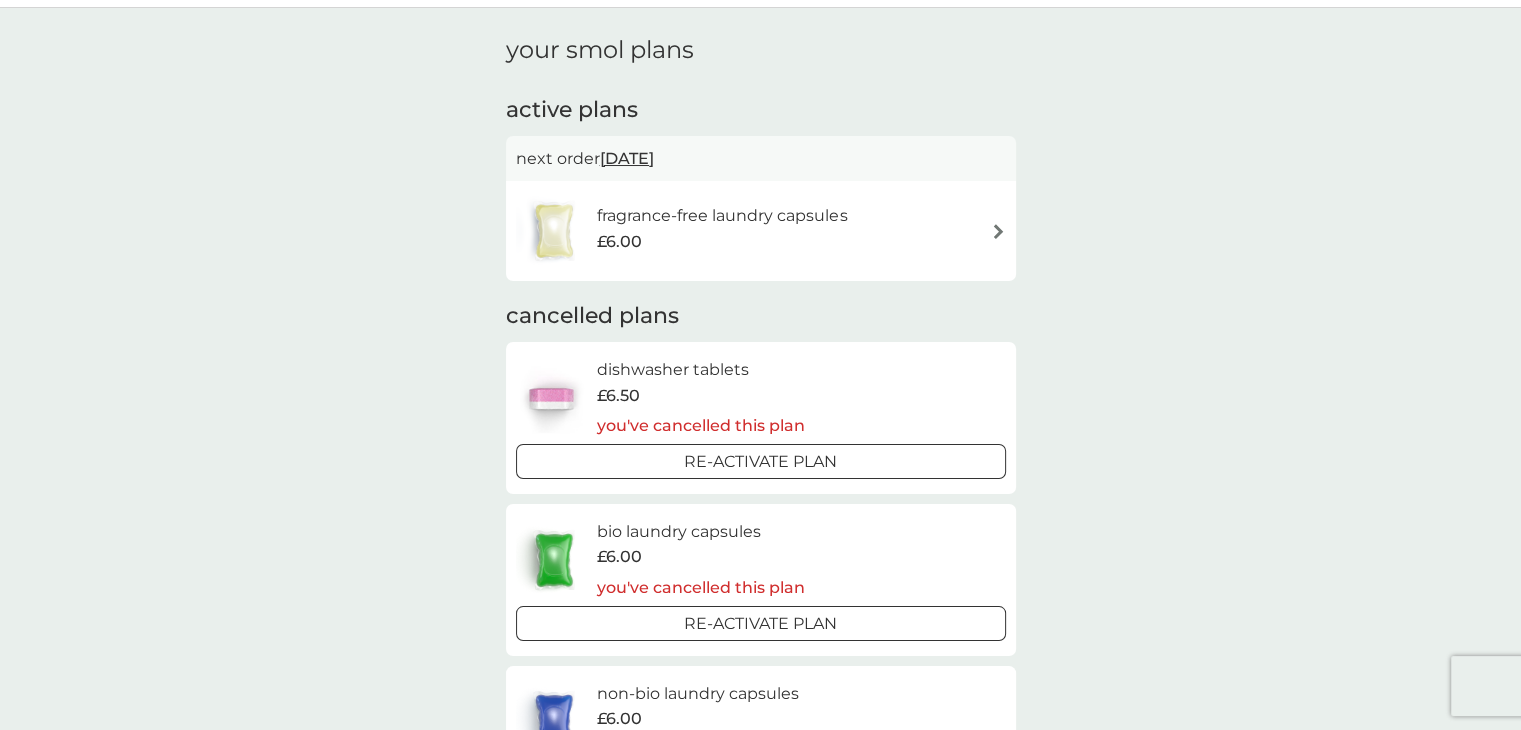 click on "fragrance-free laundry capsules £6.00" at bounding box center (761, 231) 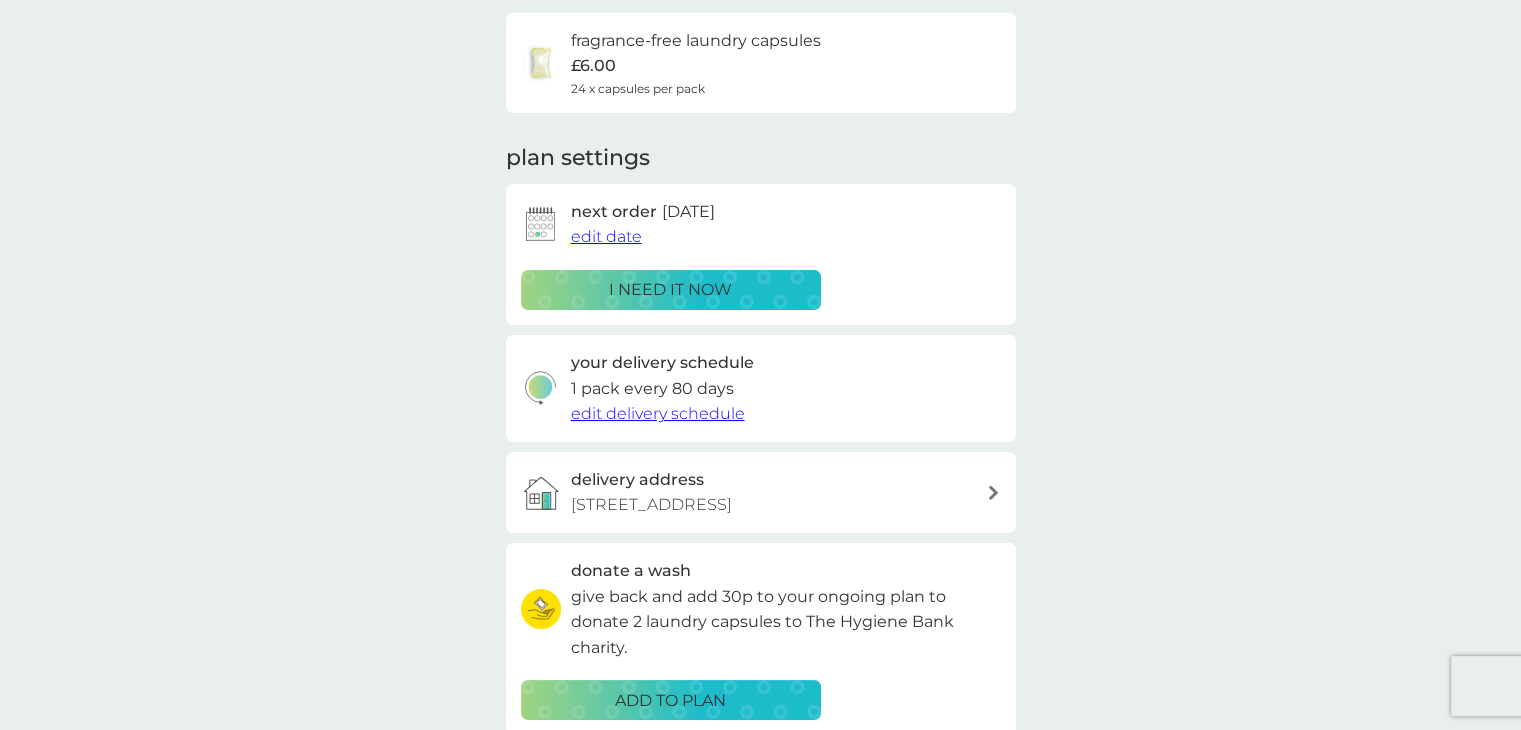 scroll, scrollTop: 0, scrollLeft: 0, axis: both 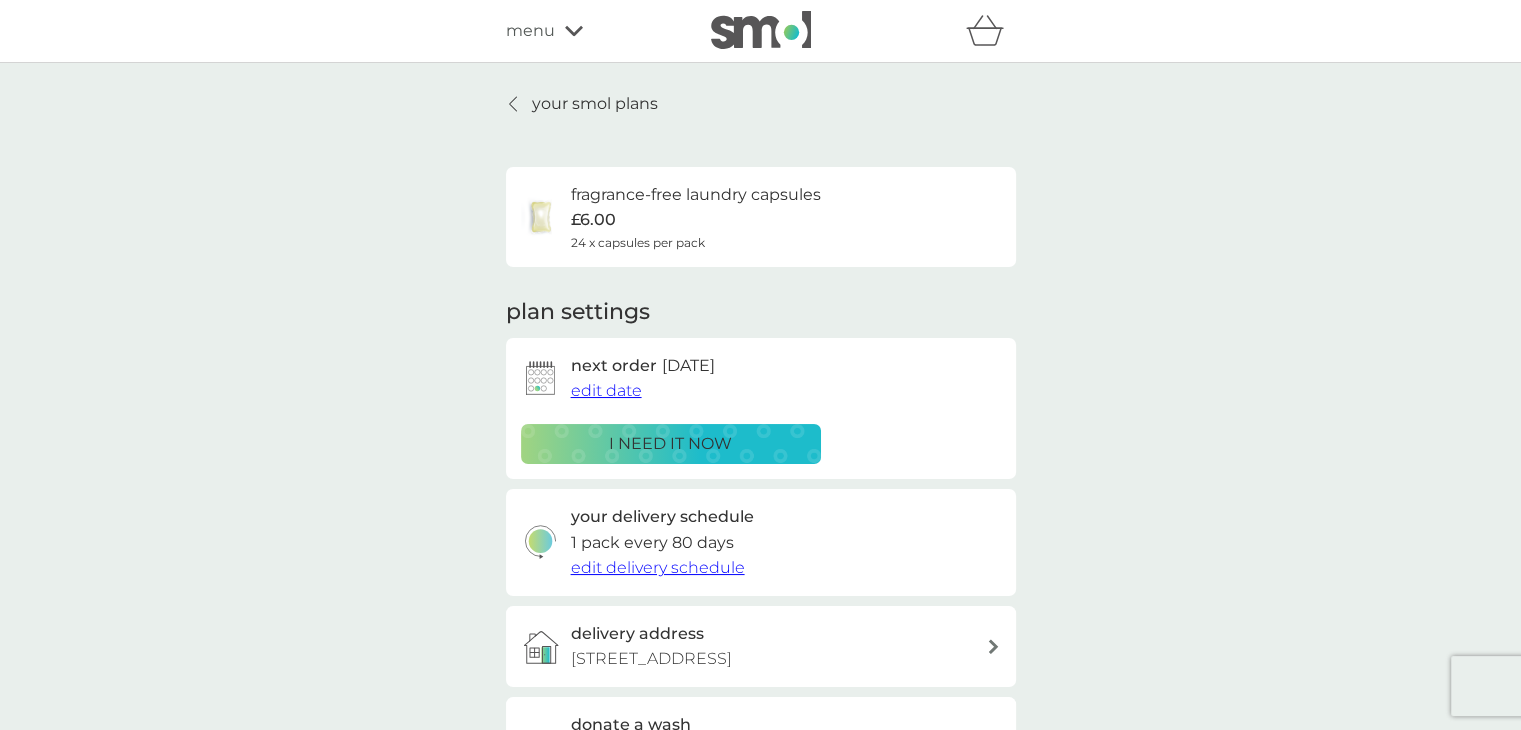 click on "your smol plans" at bounding box center [582, 104] 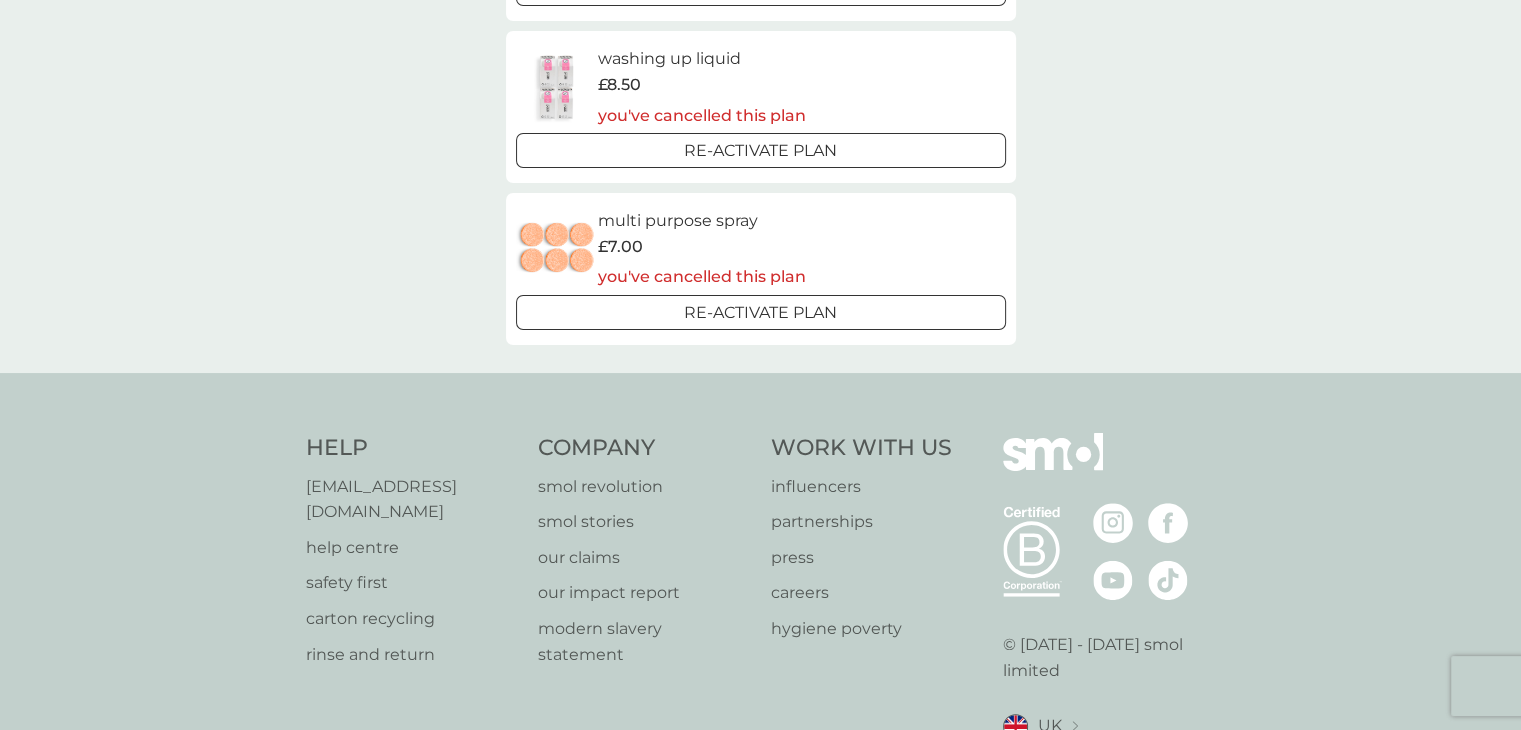 scroll, scrollTop: 359, scrollLeft: 0, axis: vertical 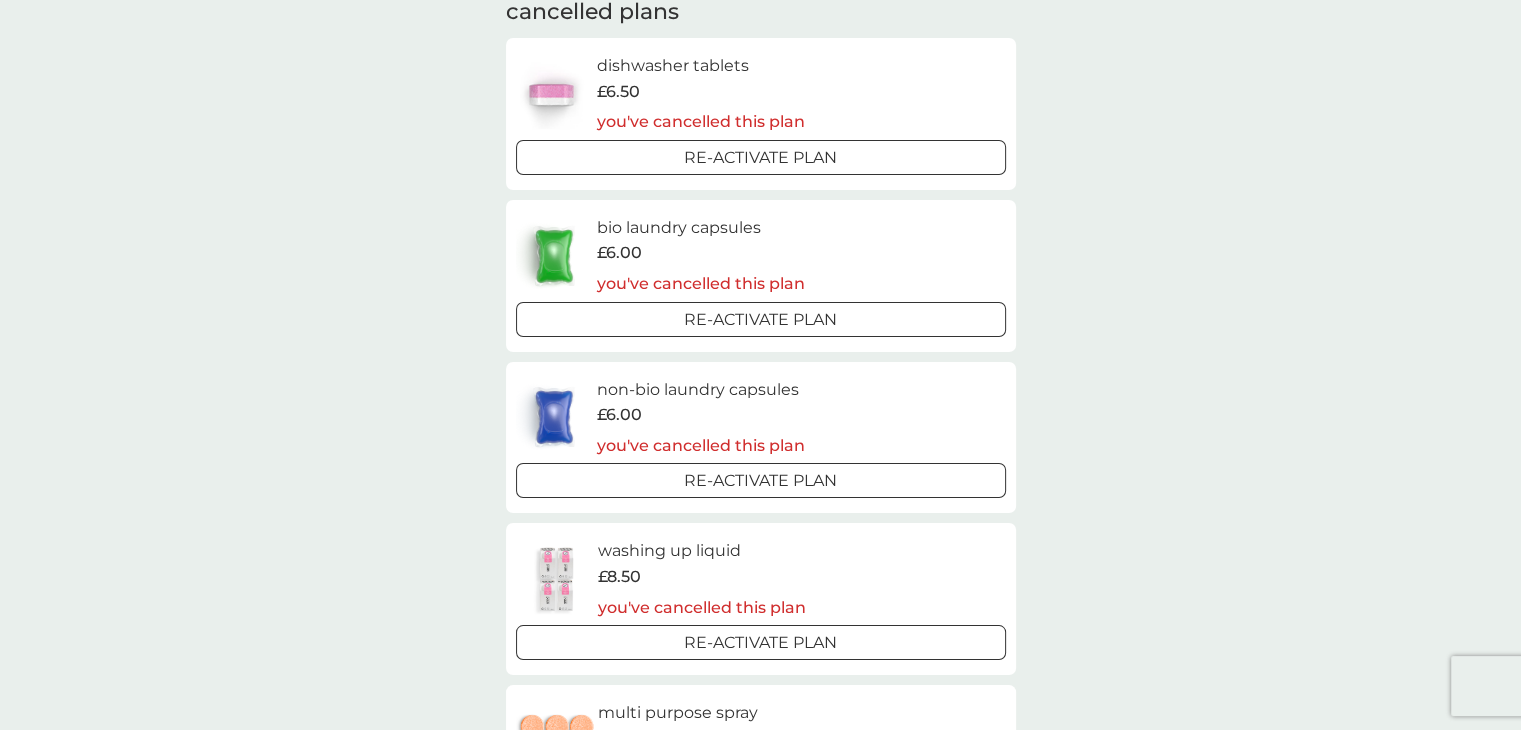 click on "Re-activate Plan" at bounding box center [761, 157] 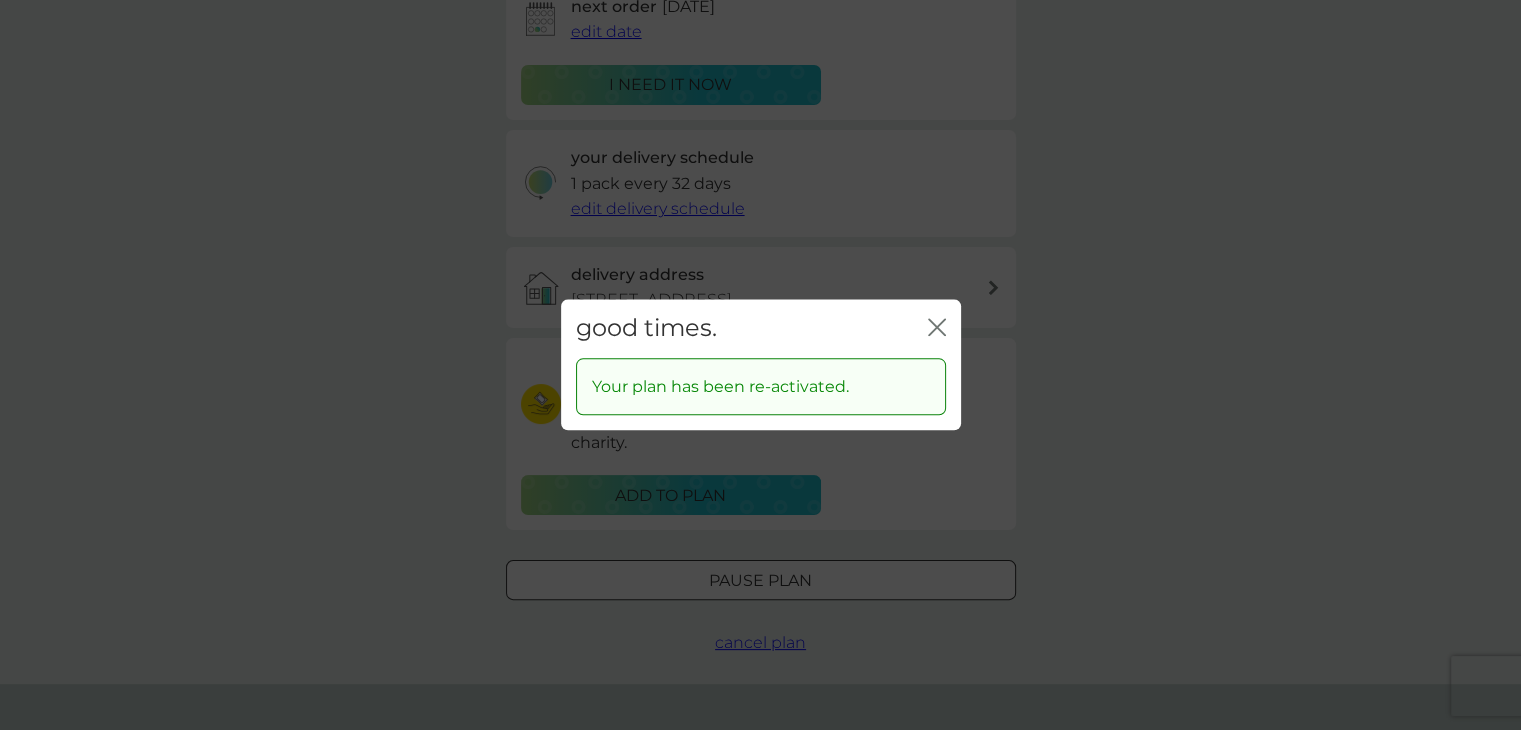 scroll, scrollTop: 0, scrollLeft: 0, axis: both 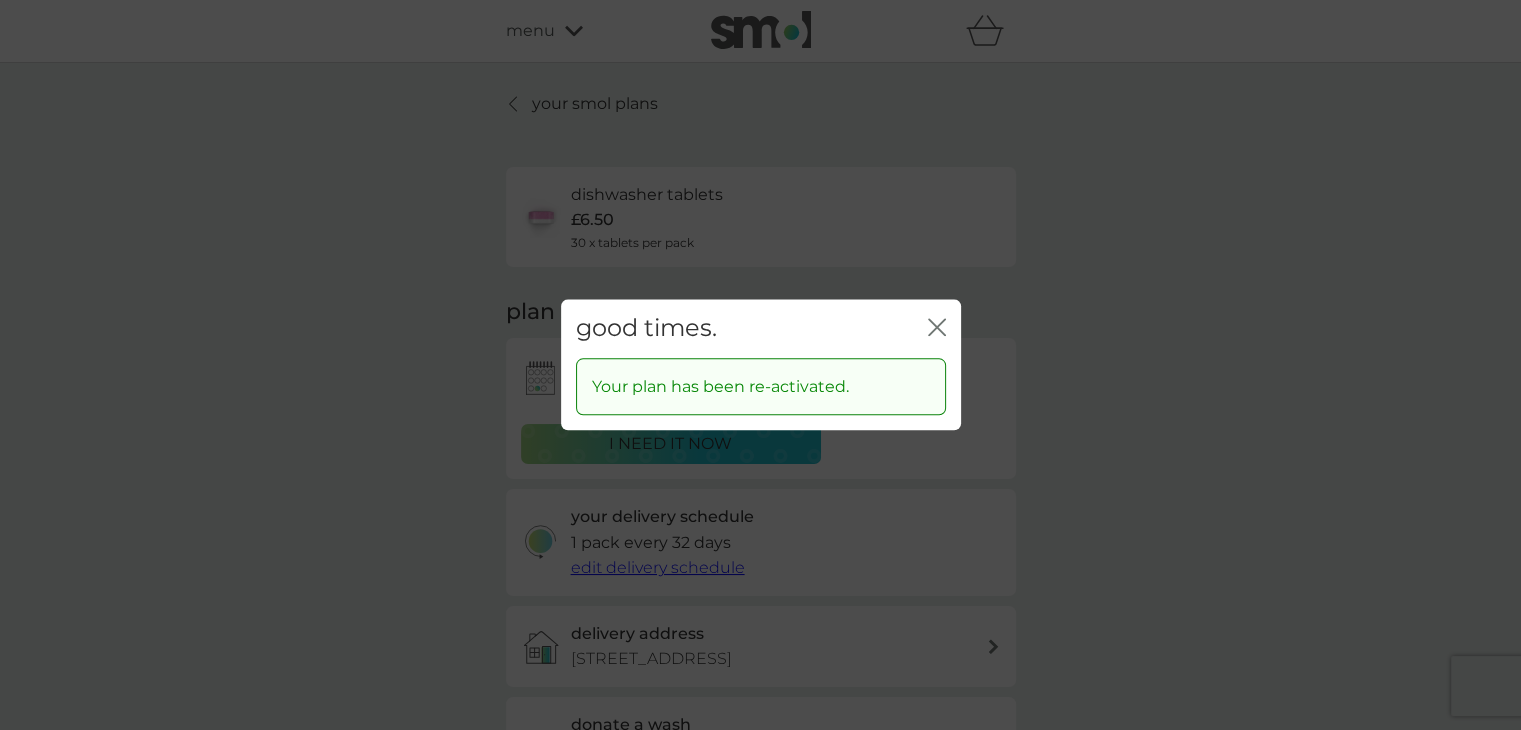 click on "close" at bounding box center [937, 328] 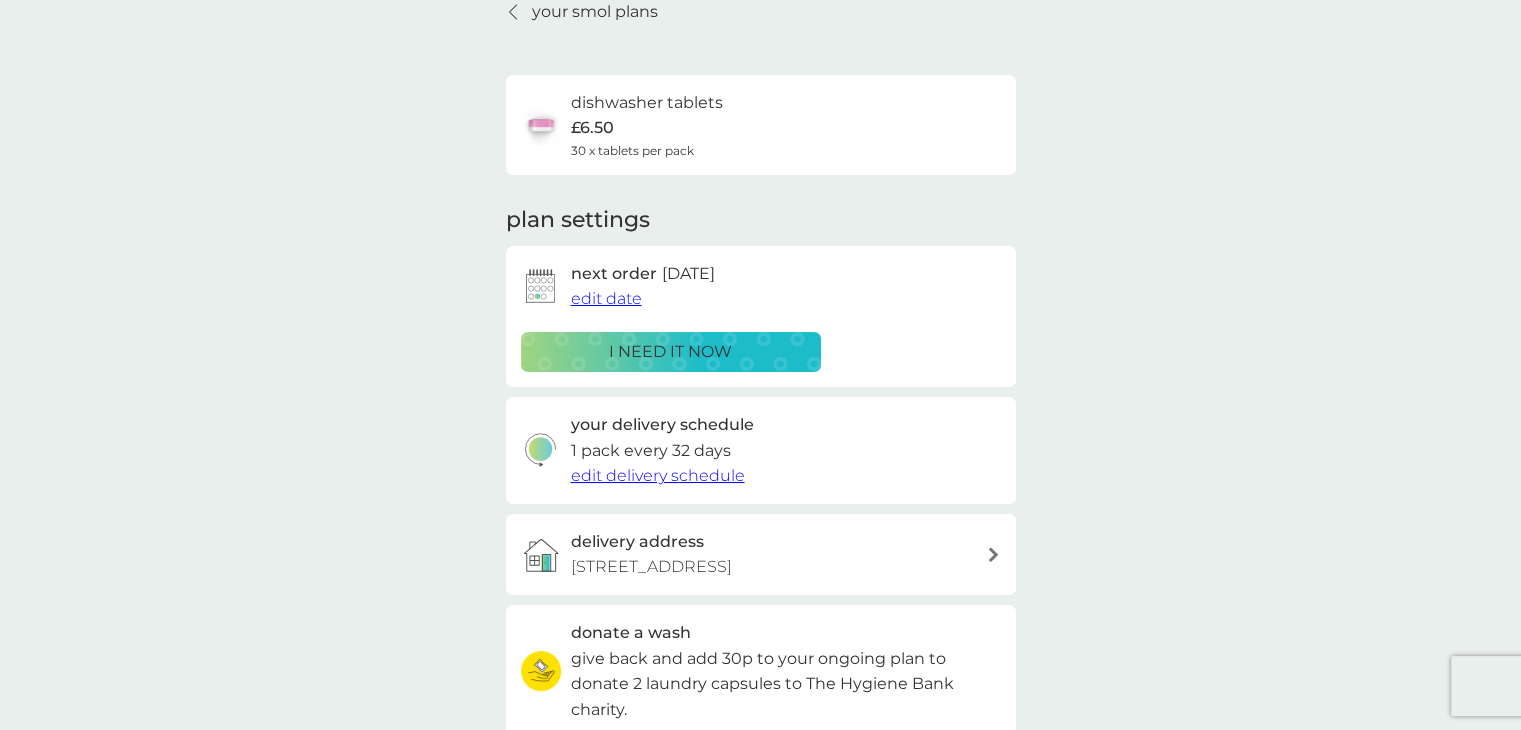 scroll, scrollTop: 96, scrollLeft: 0, axis: vertical 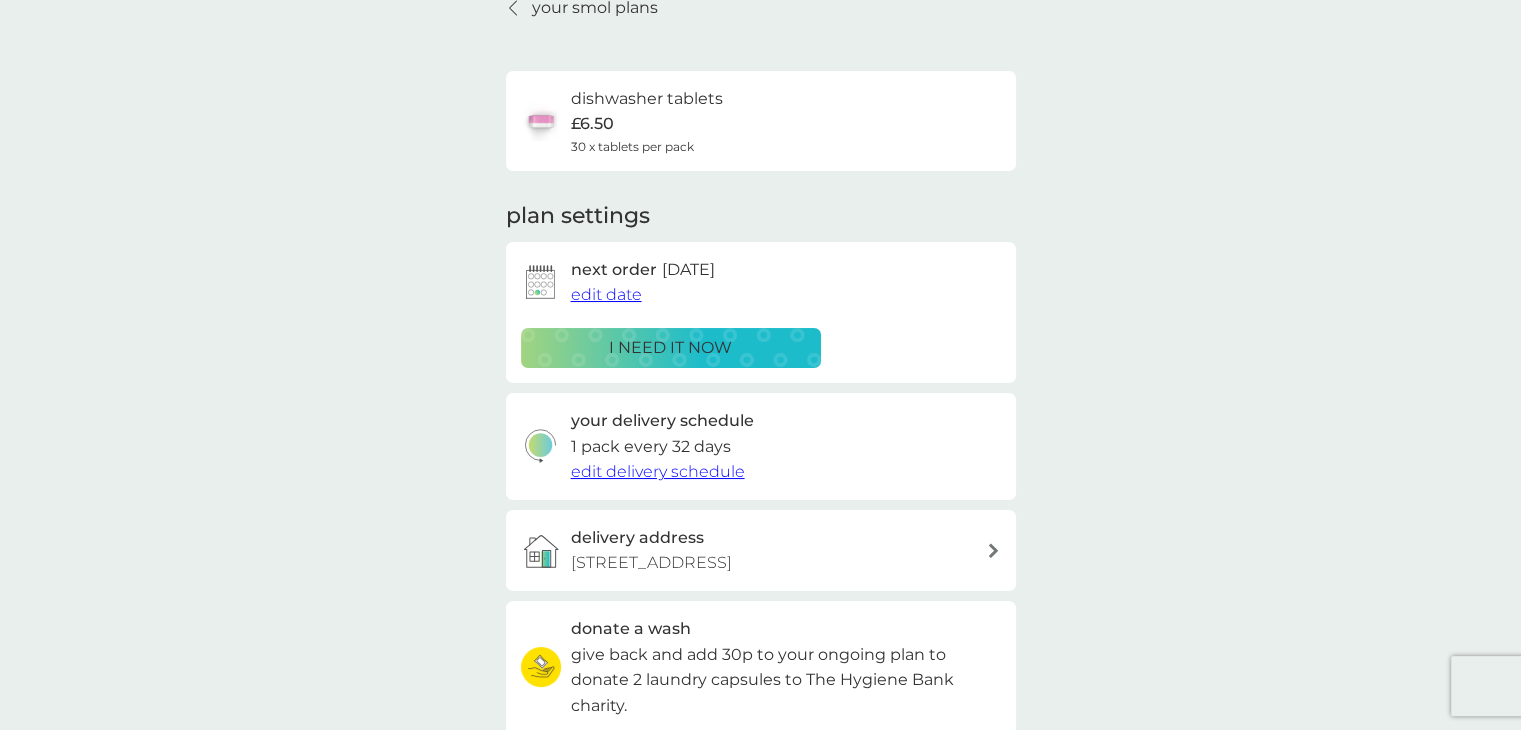 click on "edit delivery schedule" at bounding box center [658, 471] 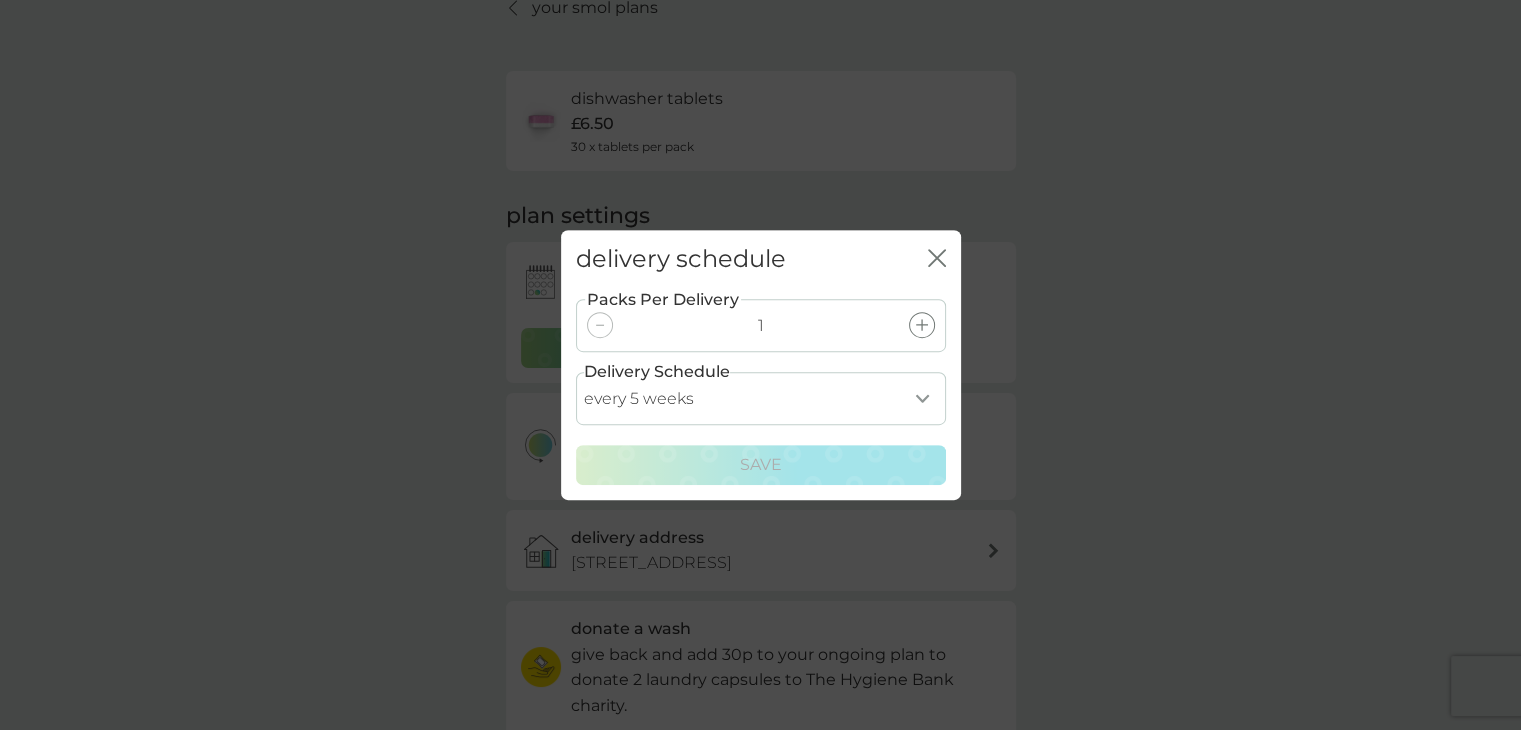 click on "delivery schedule close" at bounding box center (761, 259) 